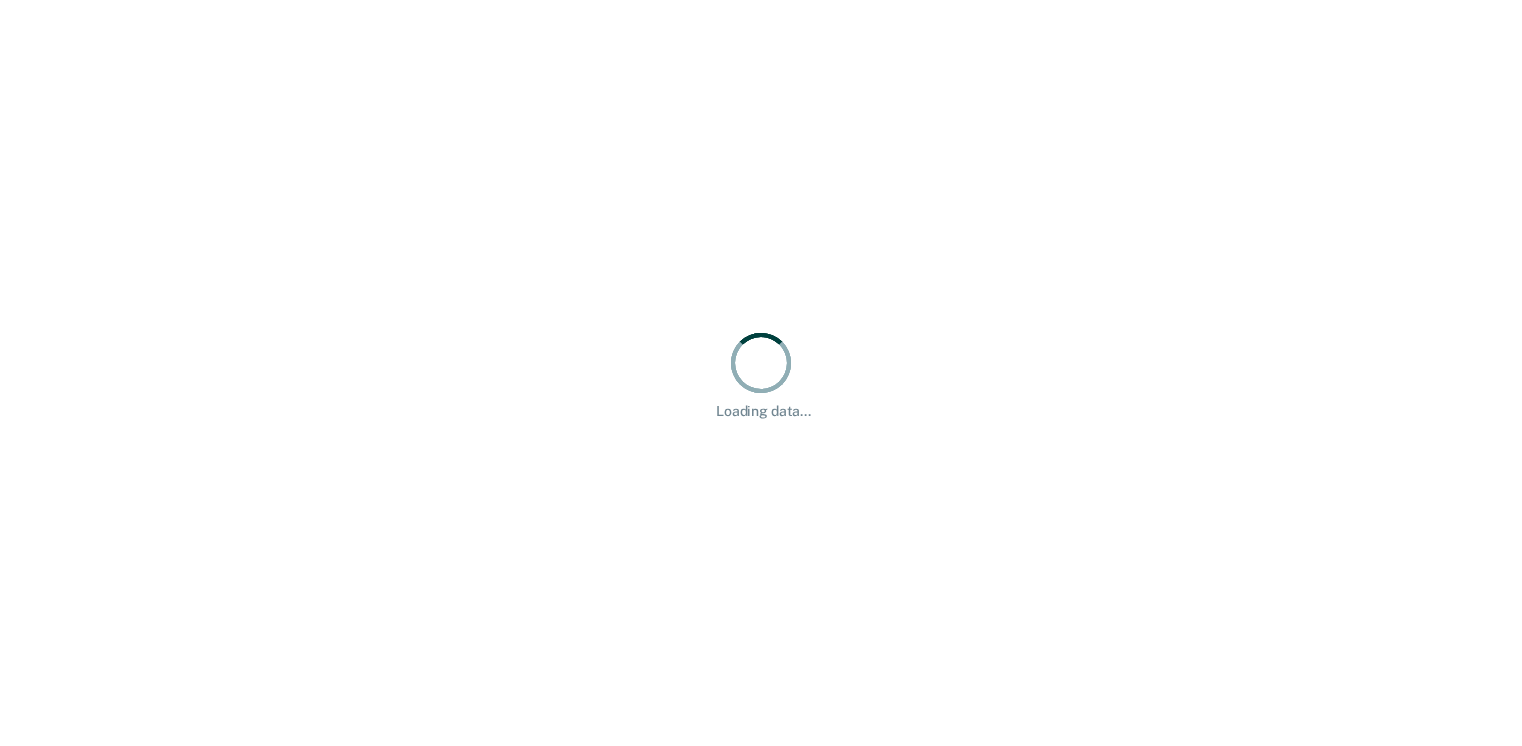 scroll, scrollTop: 0, scrollLeft: 0, axis: both 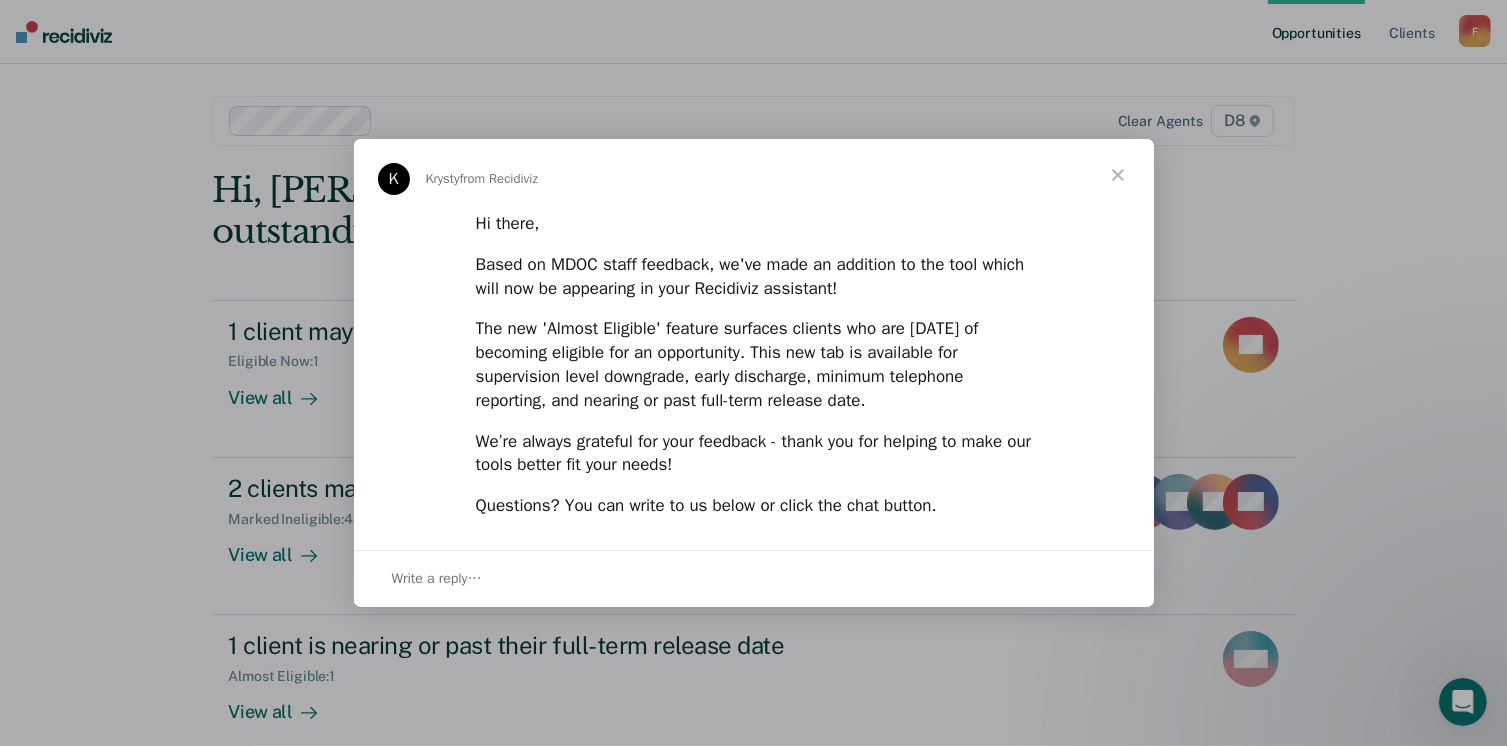click at bounding box center [1118, 175] 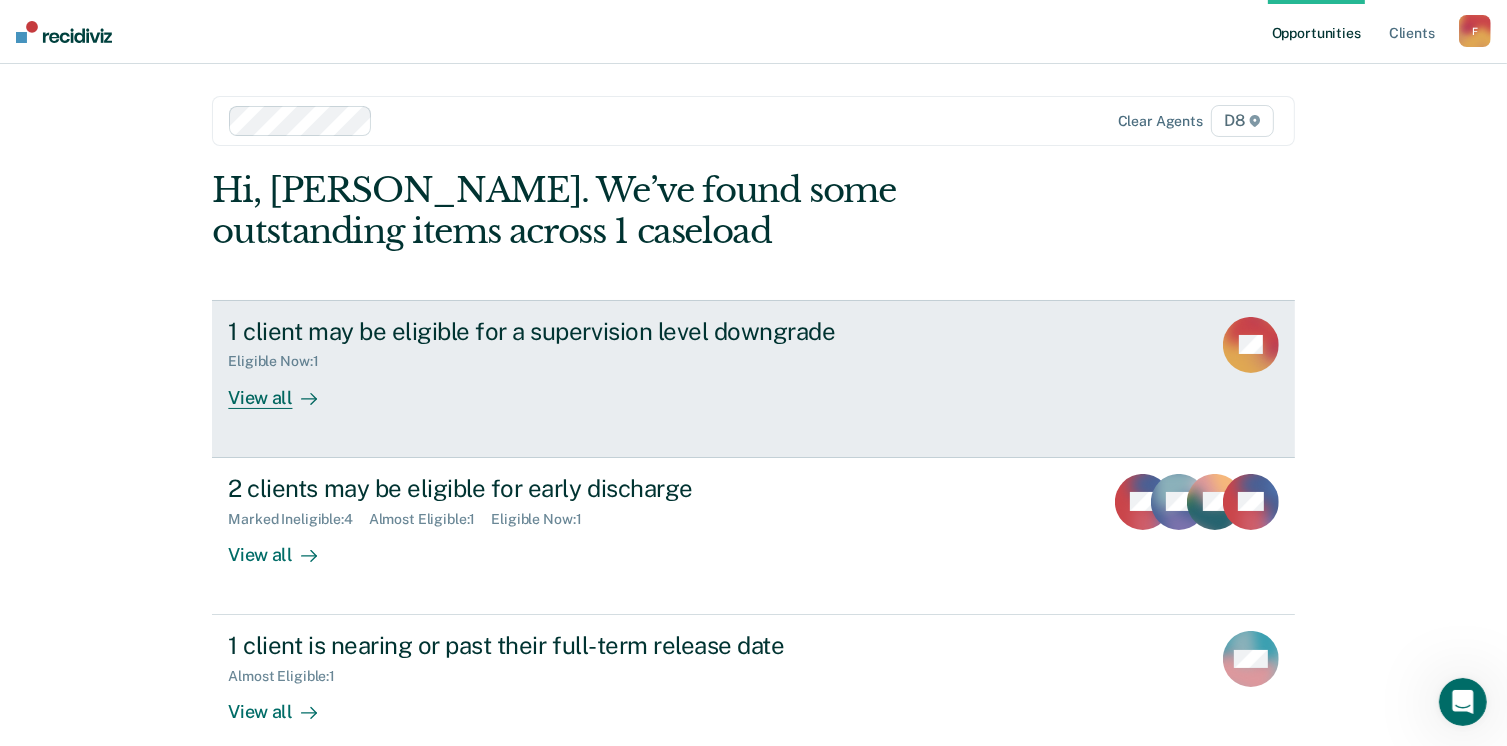 click on "View all" at bounding box center [284, 389] 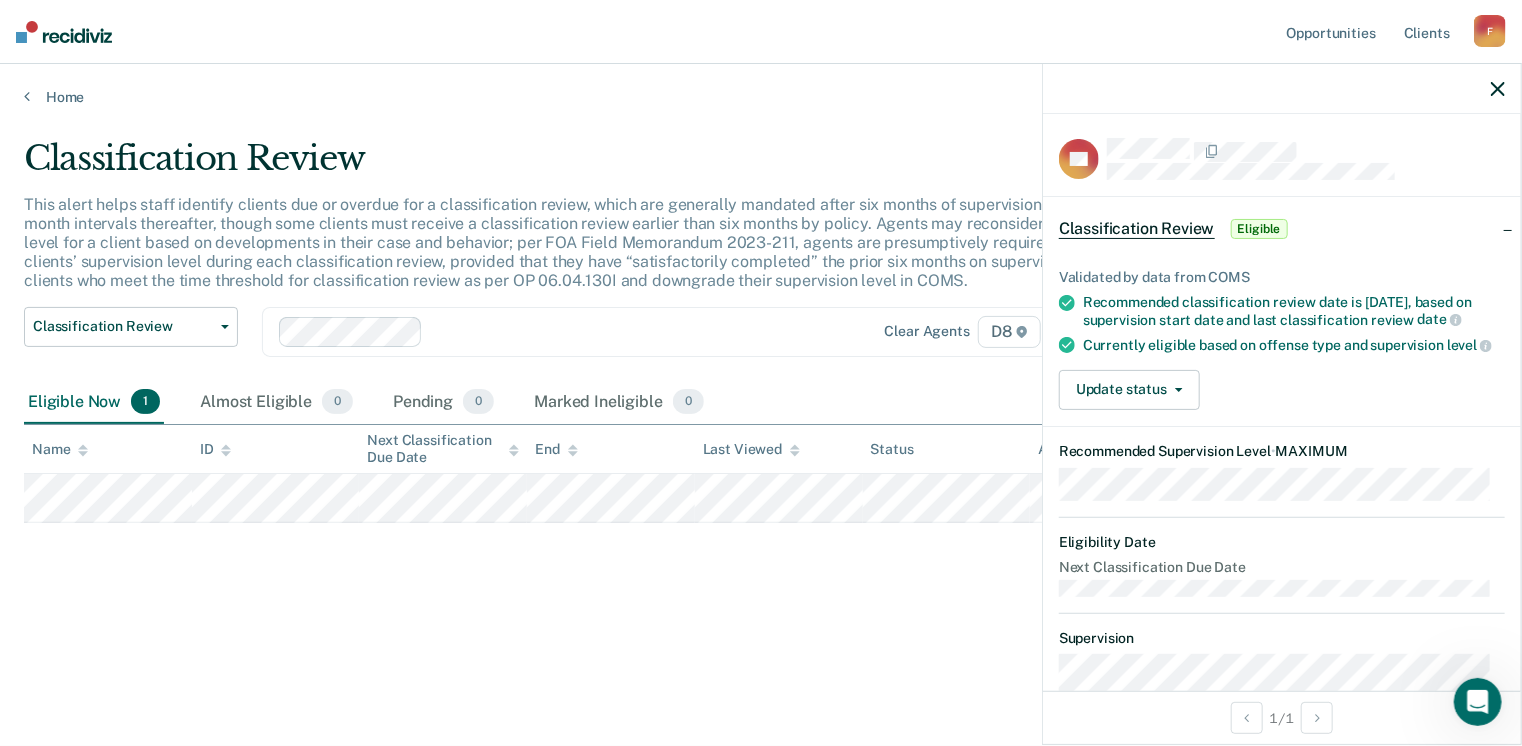 click on "Classification Review   This alert helps staff identify clients due or overdue for a classification review, which are generally mandated after six months of supervision and at six-month intervals thereafter, though some clients must receive a classification review earlier than six months by policy. Agents may reconsider the supervision level for a client based on developments in their case and behavior; per FOA Field Memorandum 2023-211, agents are presumptively required to downgrade clients’ supervision level during each classification review, provided that they have “satisfactorily completed” the prior six months on supervision. Review clients who meet the time threshold for classification review as per OP 06.04.130I and downgrade their supervision level in COMS. Classification Review Classification Review Early Discharge Minimum Telephone Reporting Overdue for Discharge Supervision Level Mismatch Clear   agents D8   Eligible Now 1 Almost Eligible 0 Pending 0 Marked Ineligible 0 Name ID End Status" at bounding box center [761, 399] 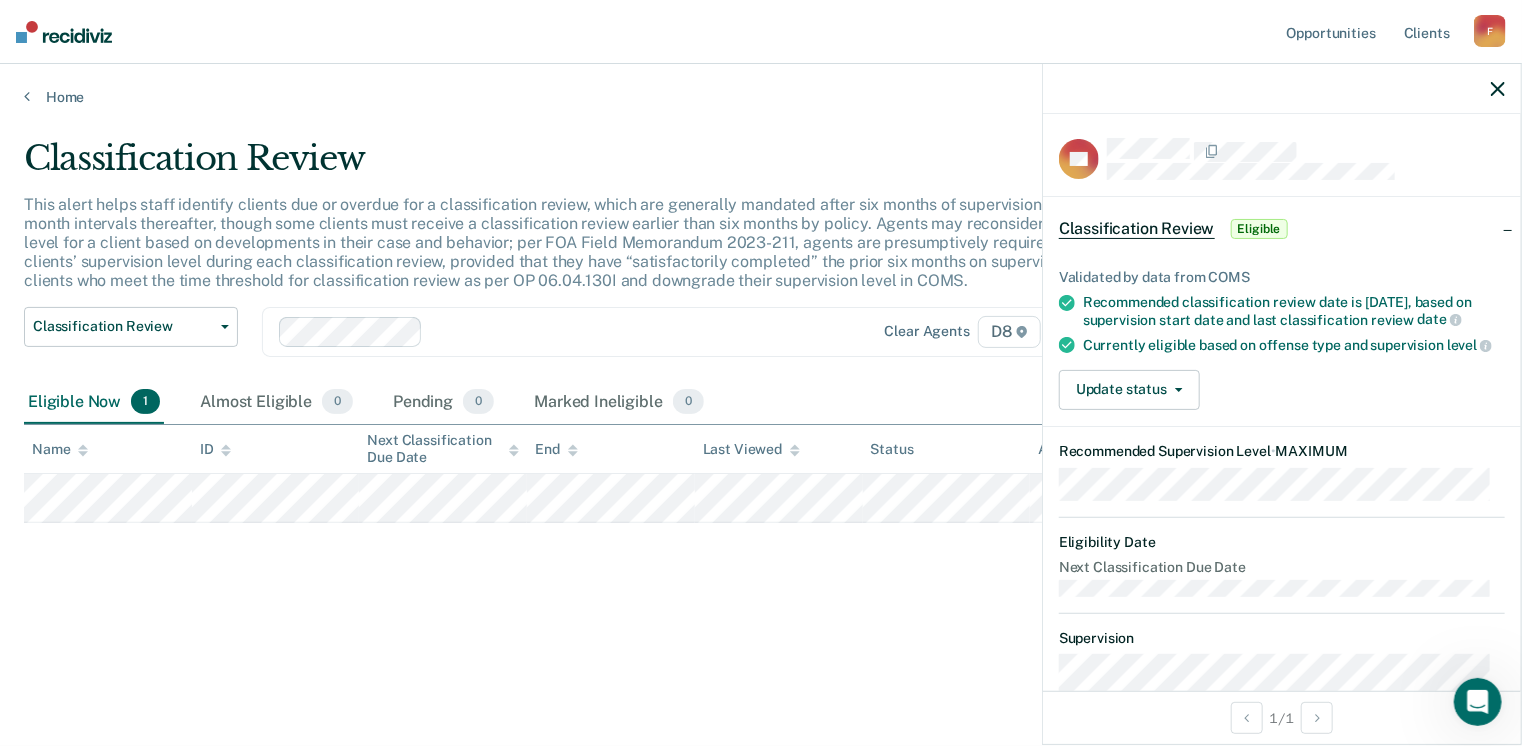 click 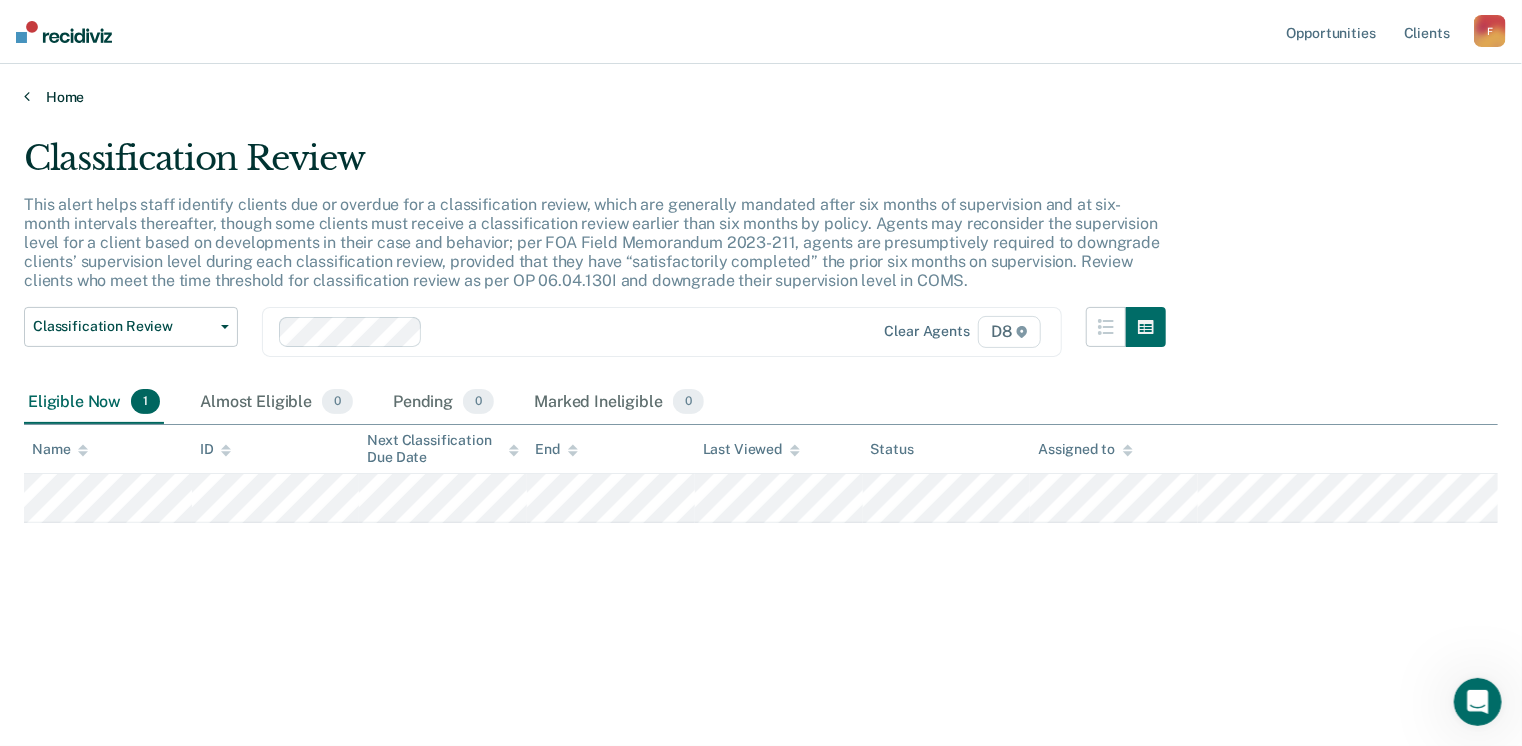 click on "Home" at bounding box center [761, 97] 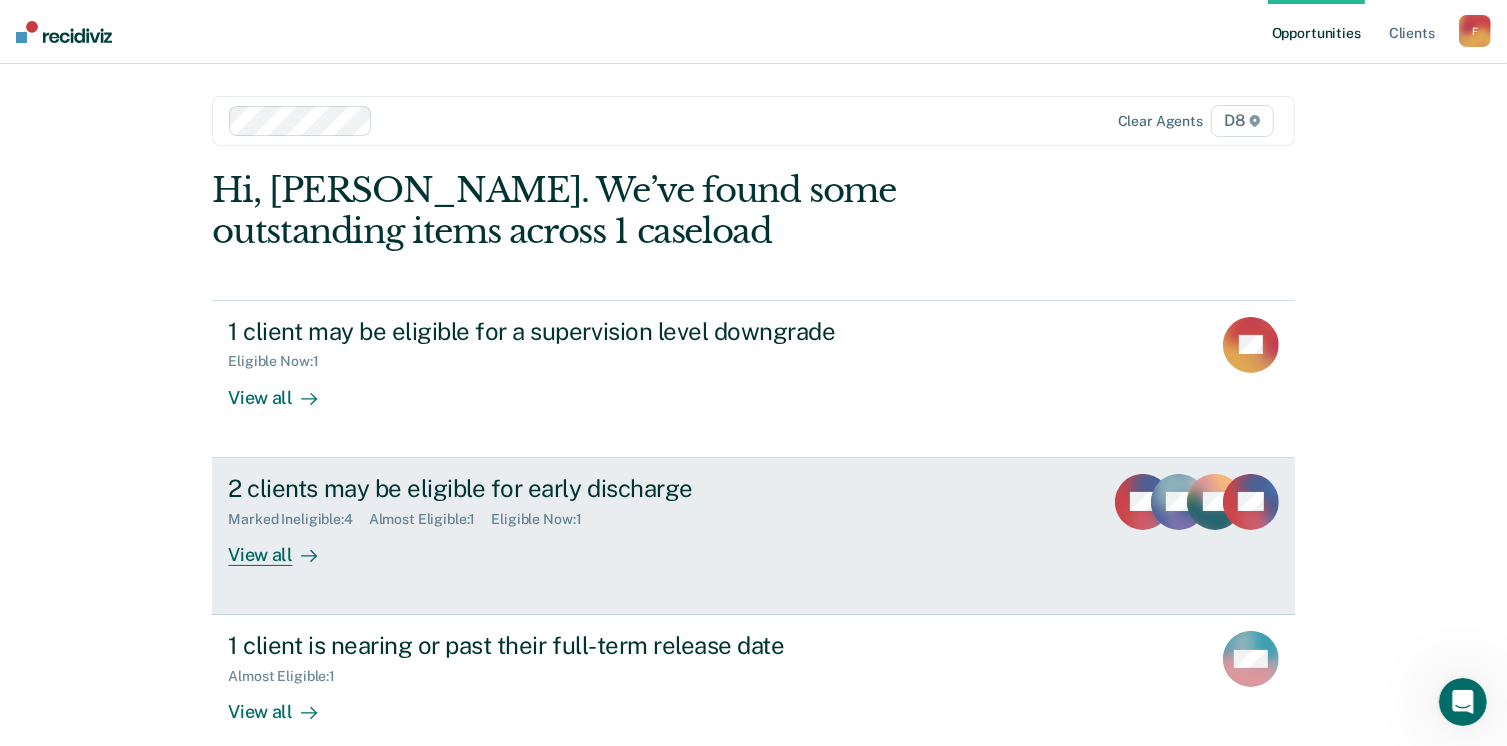 click on "View all" at bounding box center (284, 546) 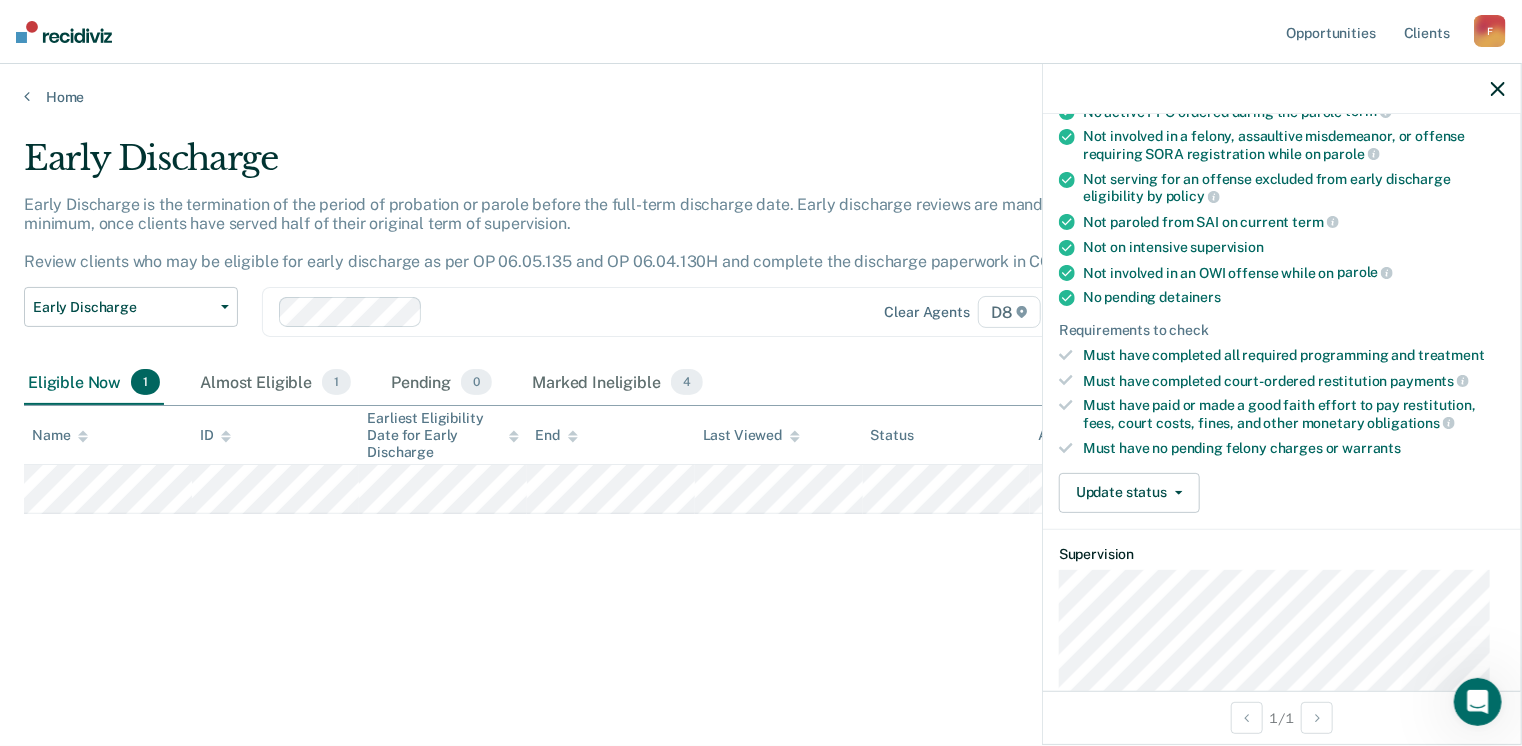 scroll, scrollTop: 300, scrollLeft: 0, axis: vertical 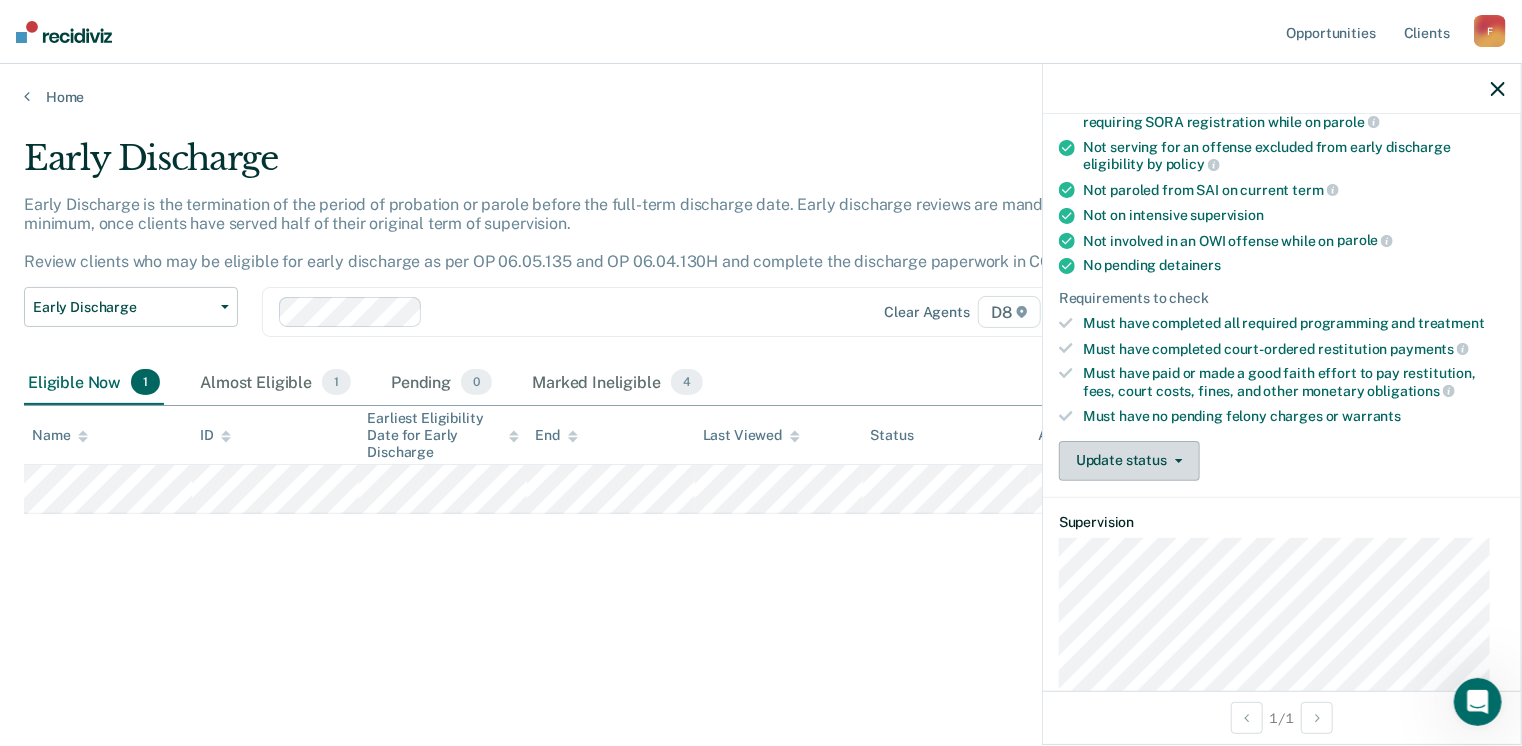 click on "Update status" at bounding box center [1129, 461] 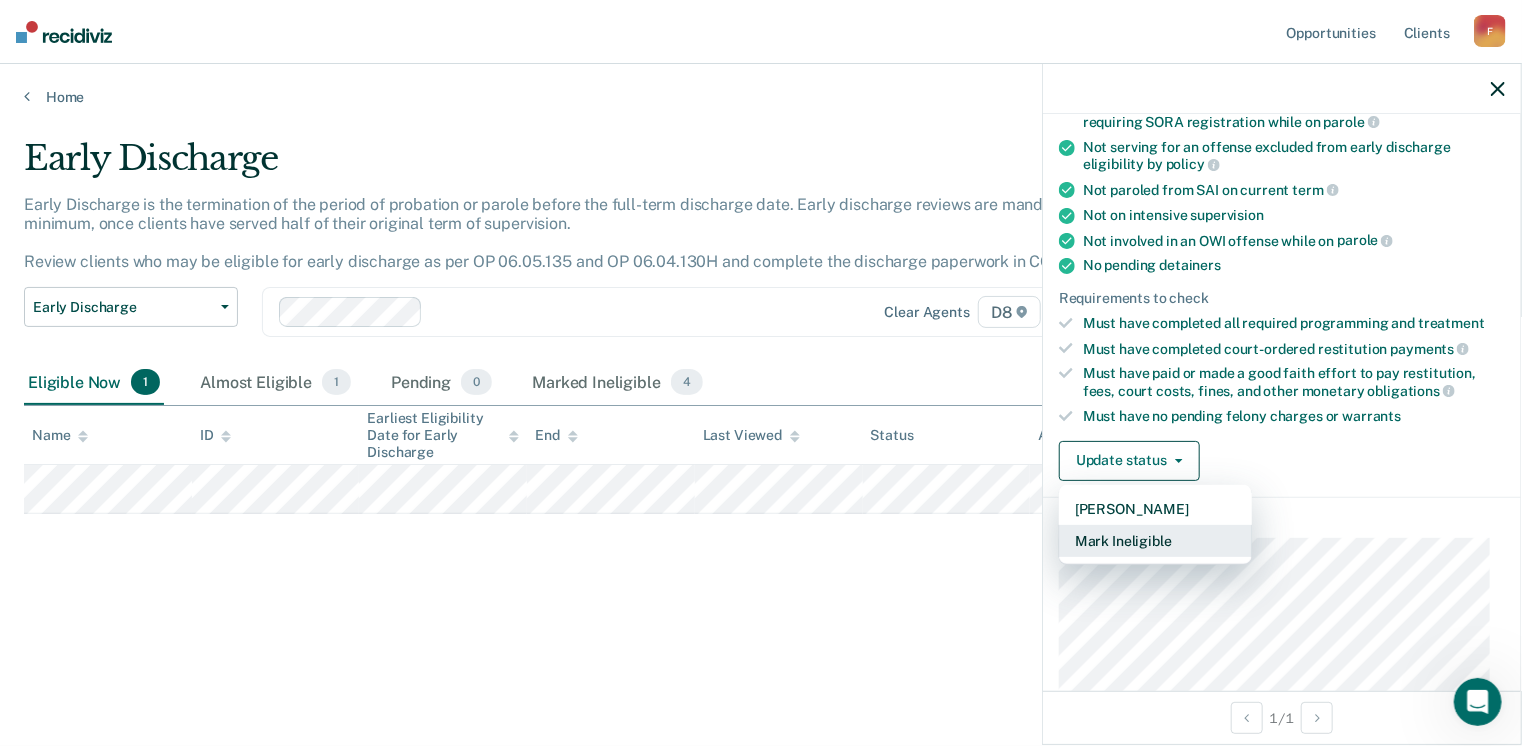 click on "Mark Ineligible" at bounding box center [1155, 541] 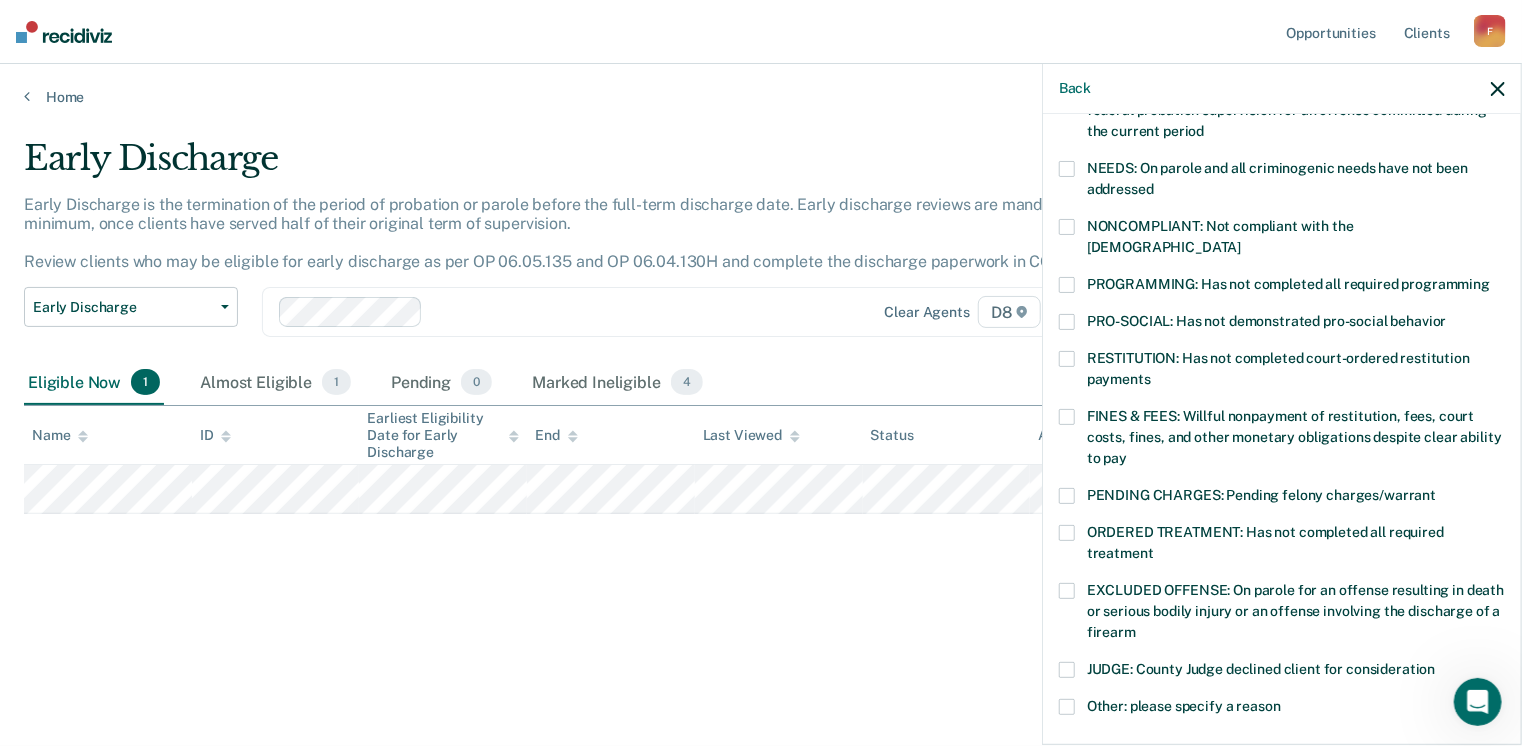 scroll, scrollTop: 400, scrollLeft: 0, axis: vertical 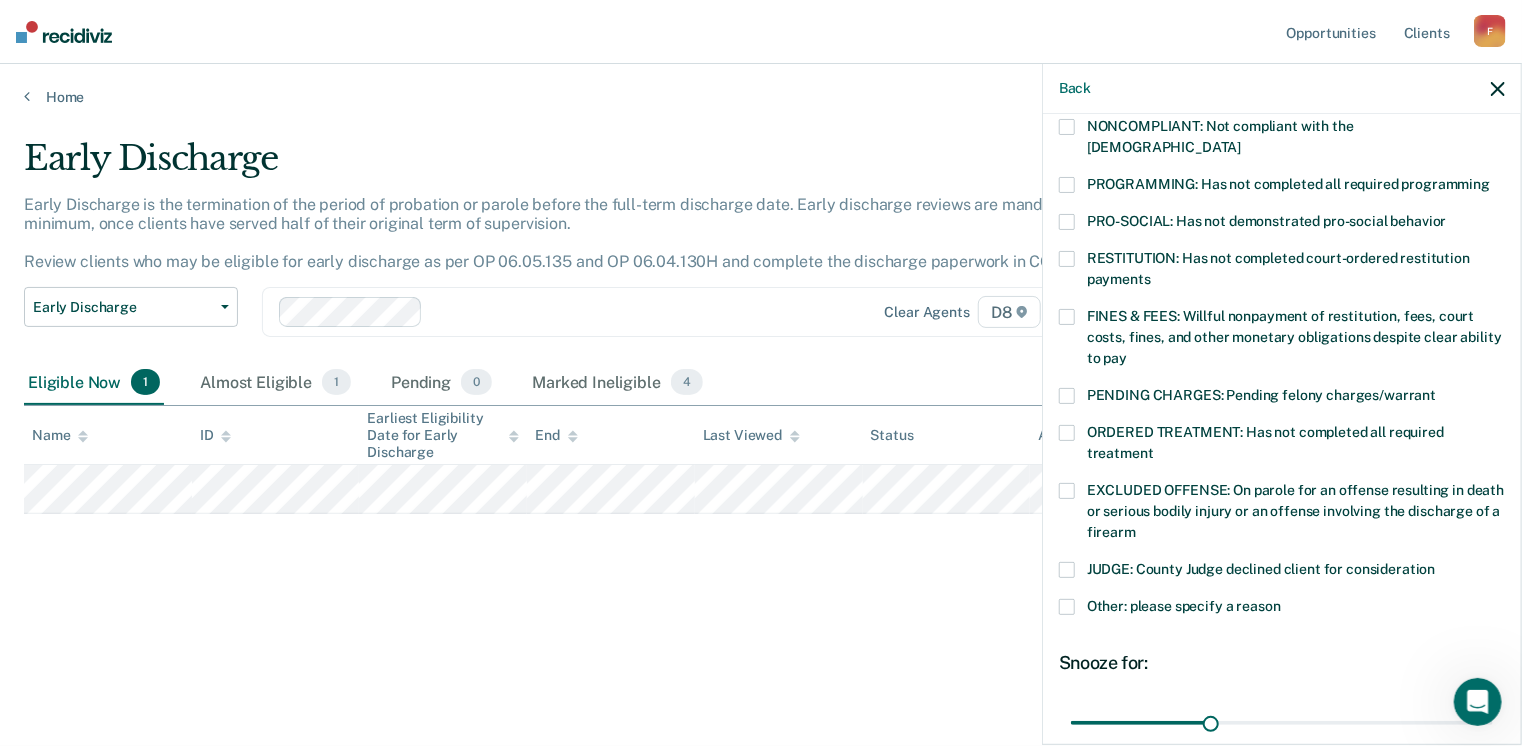 click at bounding box center (1067, 607) 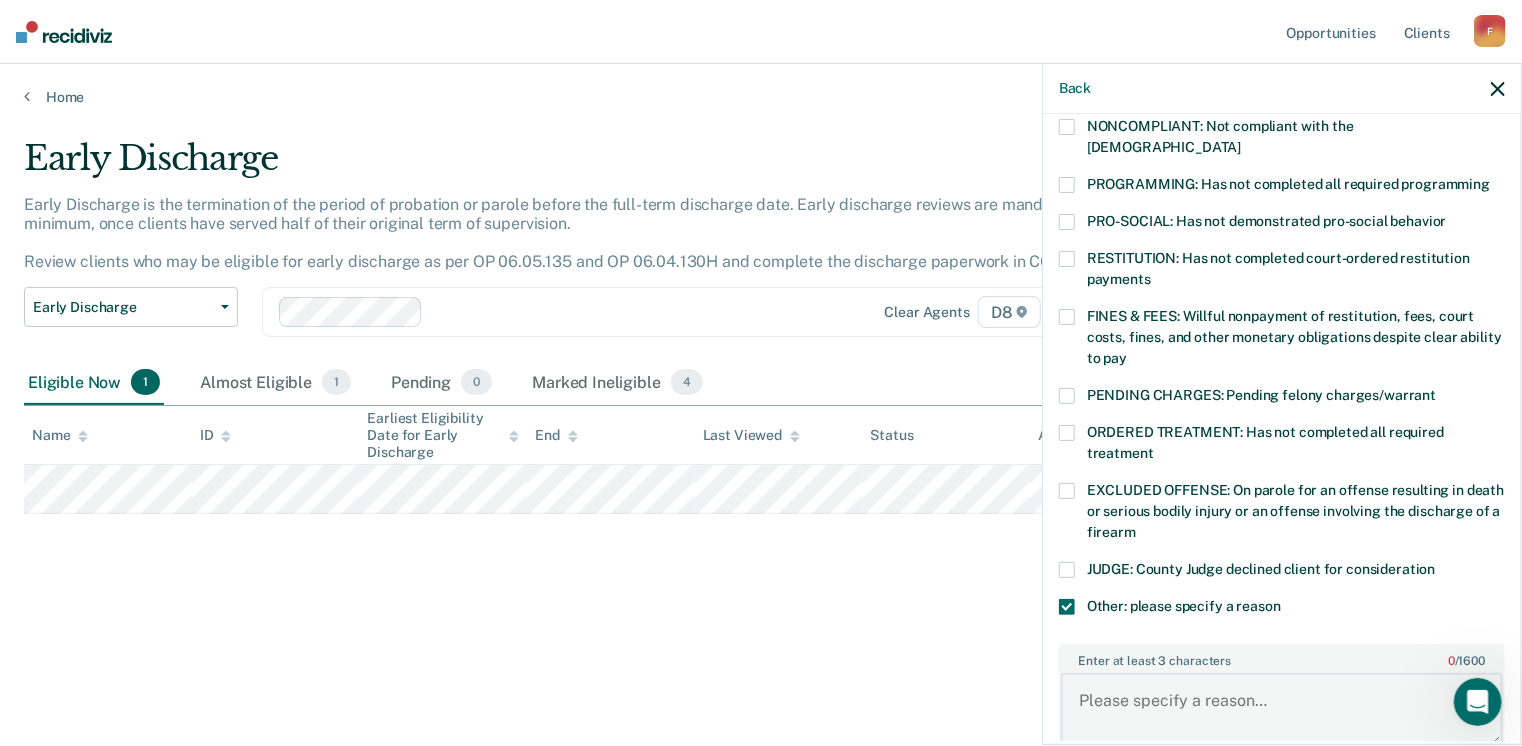 click on "Enter at least 3 characters 0  /  1600" at bounding box center [1282, 710] 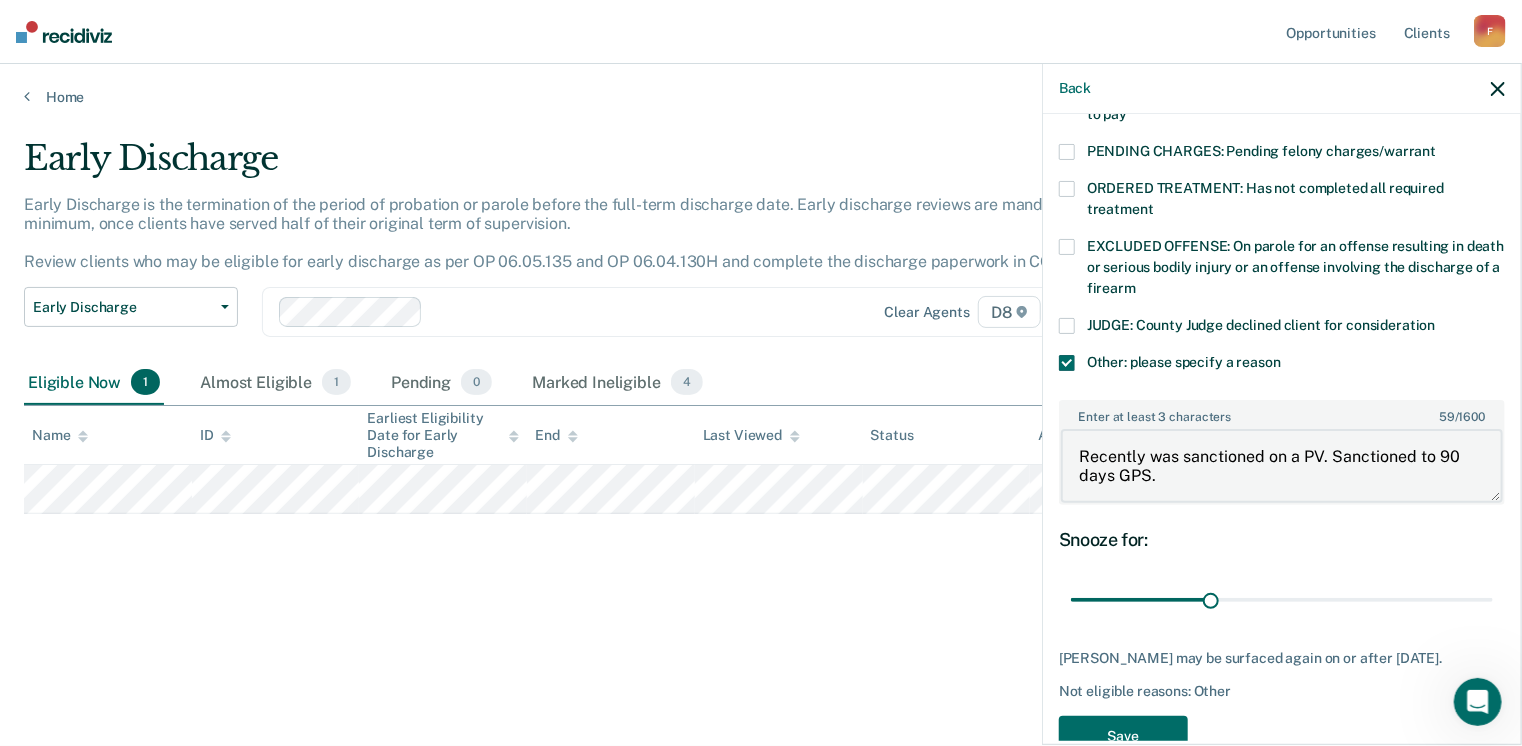 scroll, scrollTop: 687, scrollLeft: 0, axis: vertical 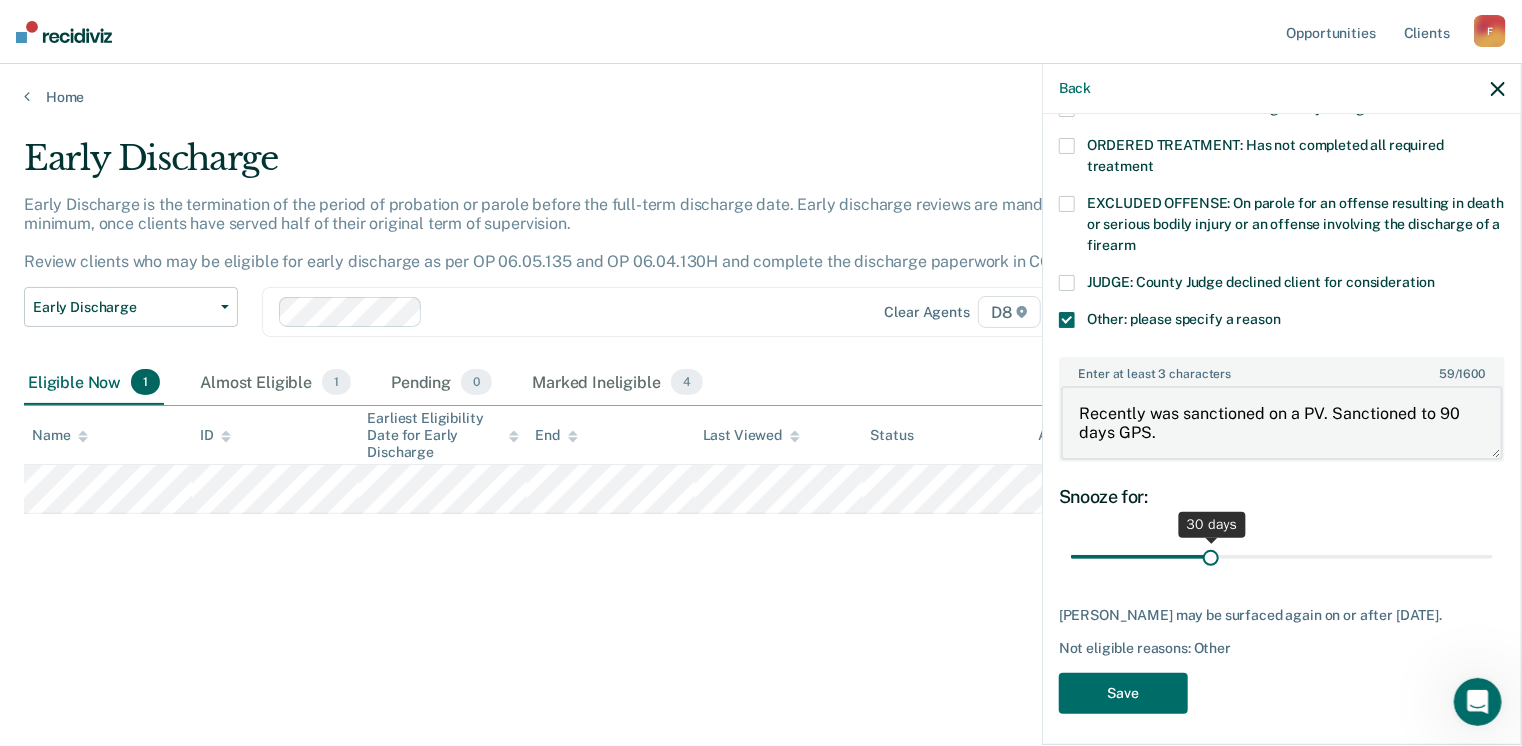 type on "Recently was sanctioned on a PV. Sanctioned to 90 days GPS." 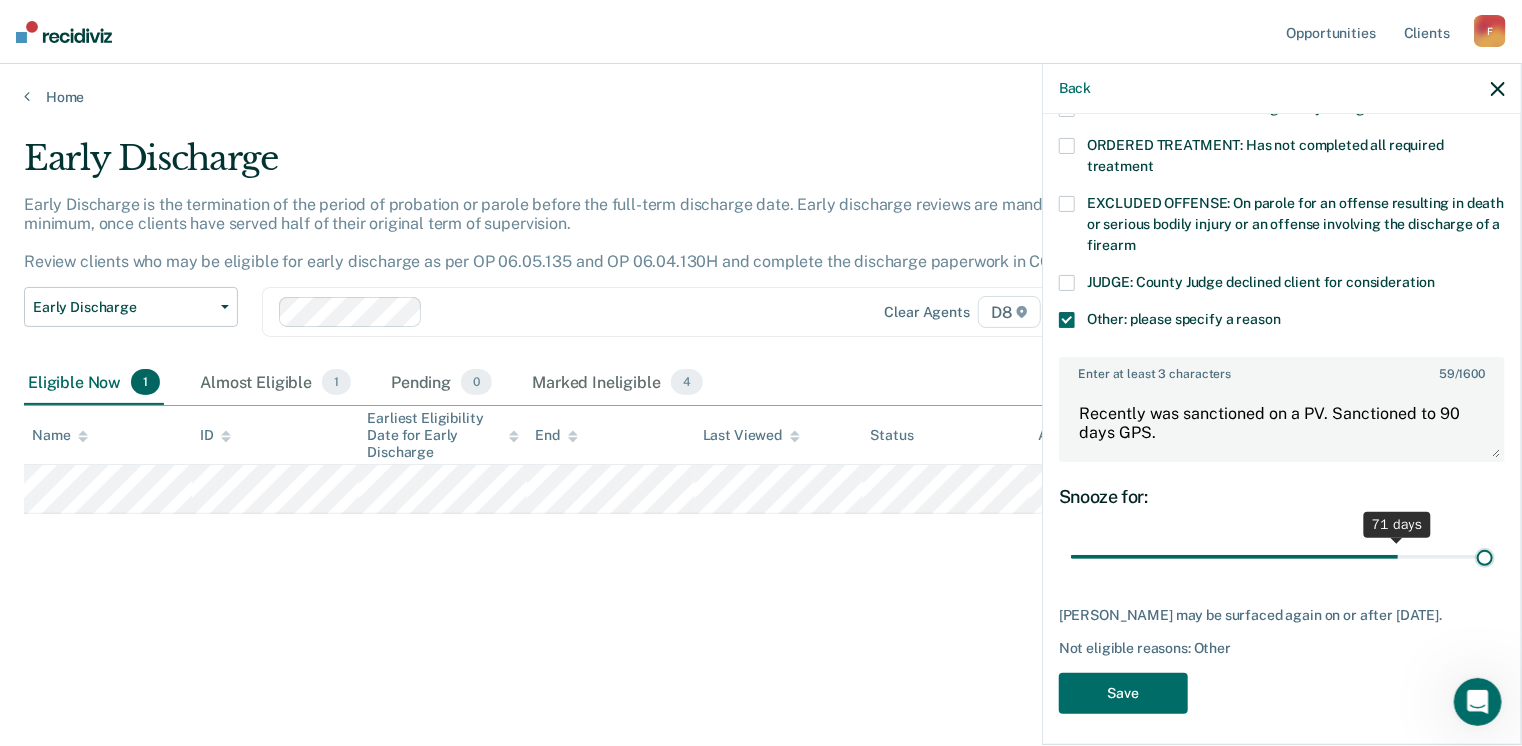 scroll, scrollTop: 687, scrollLeft: 0, axis: vertical 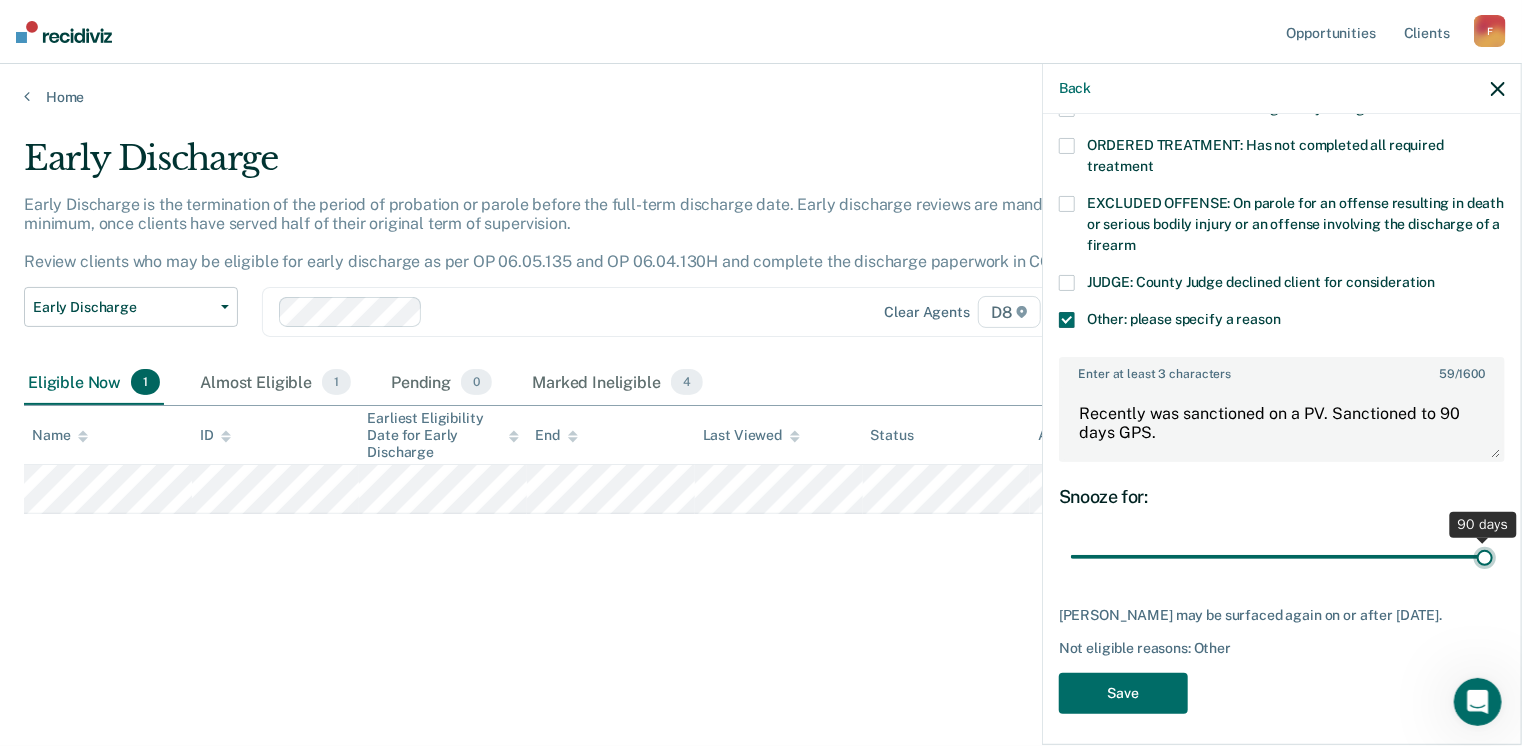 drag, startPoint x: 1203, startPoint y: 530, endPoint x: 1515, endPoint y: 541, distance: 312.19385 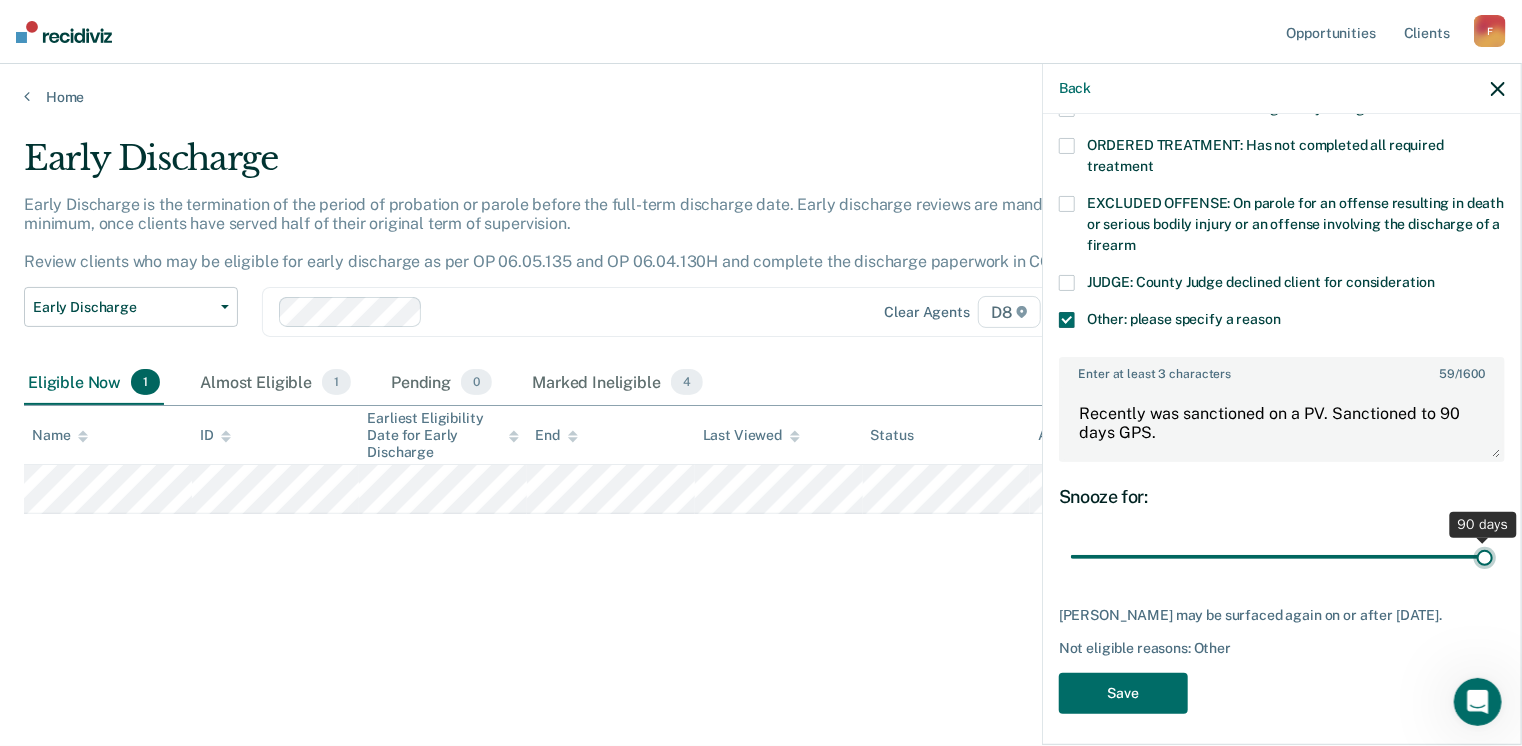 type on "90" 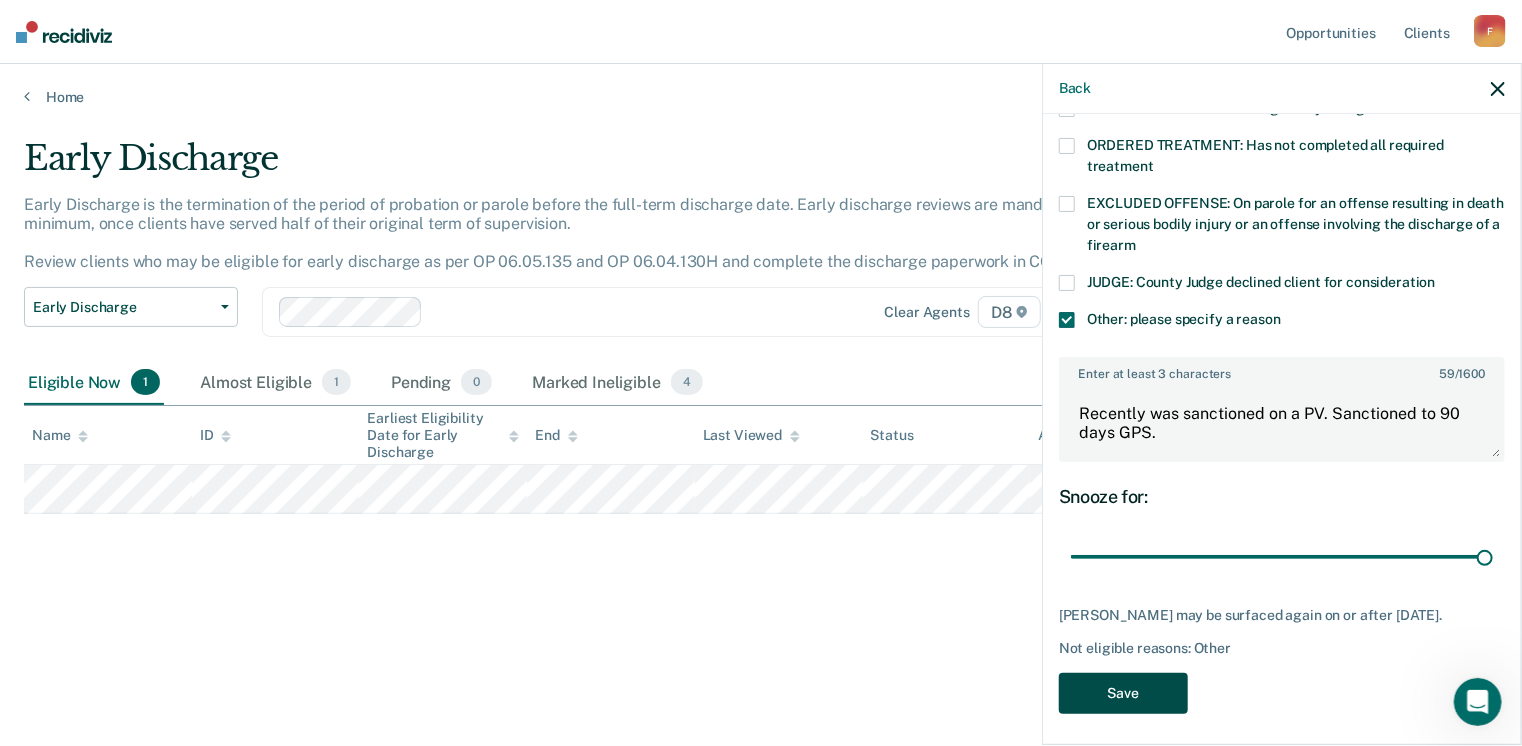 click on "Save" at bounding box center [1123, 693] 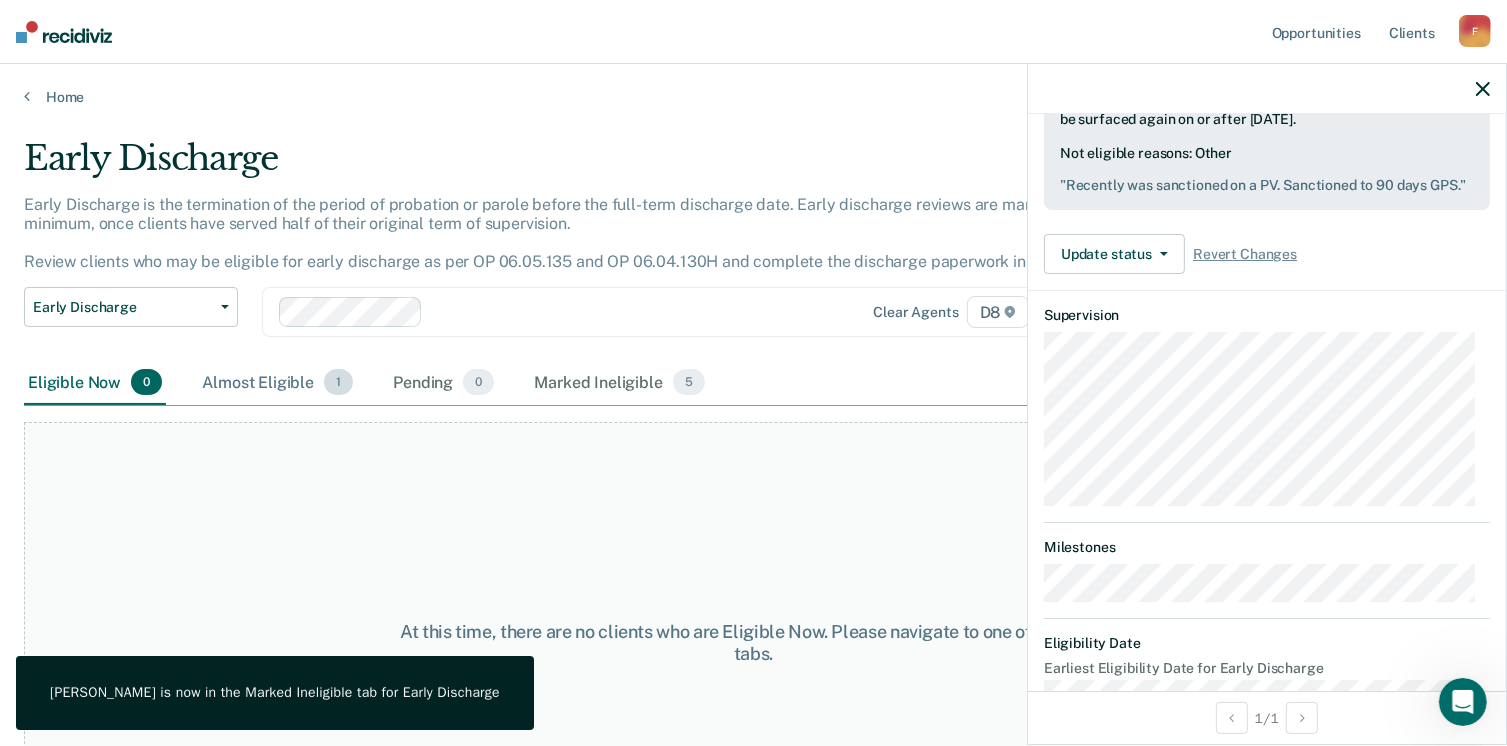 click on "Almost Eligible 1" at bounding box center (277, 383) 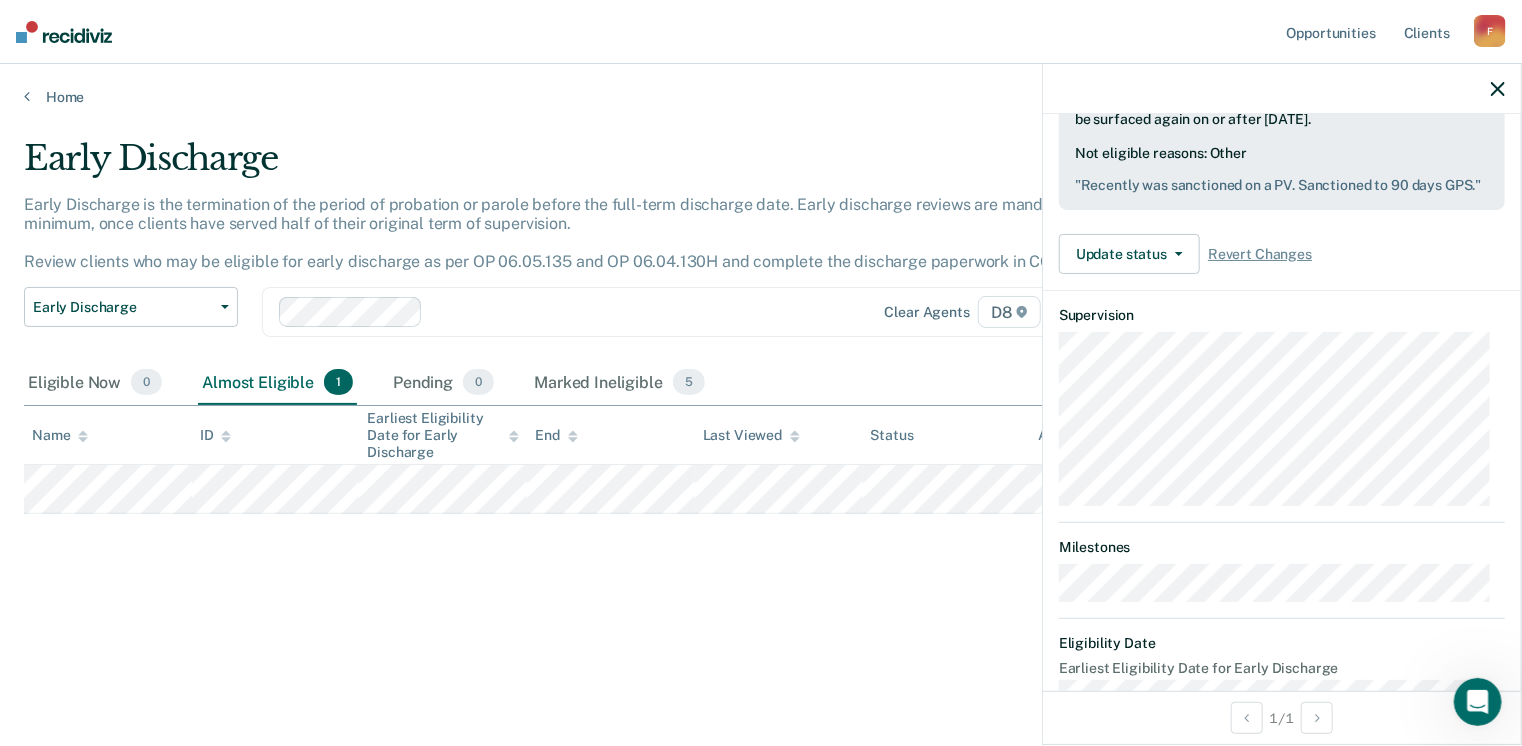 click on "Early Discharge   Early Discharge is the termination of the period of probation or parole before the full-term discharge date. Early discharge reviews are mandated, at minimum, once clients have served half of their original term of supervision. Review clients who may be eligible for early discharge as per OP 06.05.135 and OP 06.04.130H and complete the discharge paperwork in COMS. Early Discharge Classification Review Early Discharge Minimum Telephone Reporting Overdue for Discharge Supervision Level Mismatch Clear   agents D8   Eligible Now 0 Almost Eligible 1 Pending 0 Marked Ineligible 5
To pick up a draggable item, press the space bar.
While dragging, use the arrow keys to move the item.
Press space again to drop the item in its new position, or press escape to cancel.
Name ID Earliest Eligibility Date for Early Discharge End Last Viewed Status Assigned to" at bounding box center (761, 367) 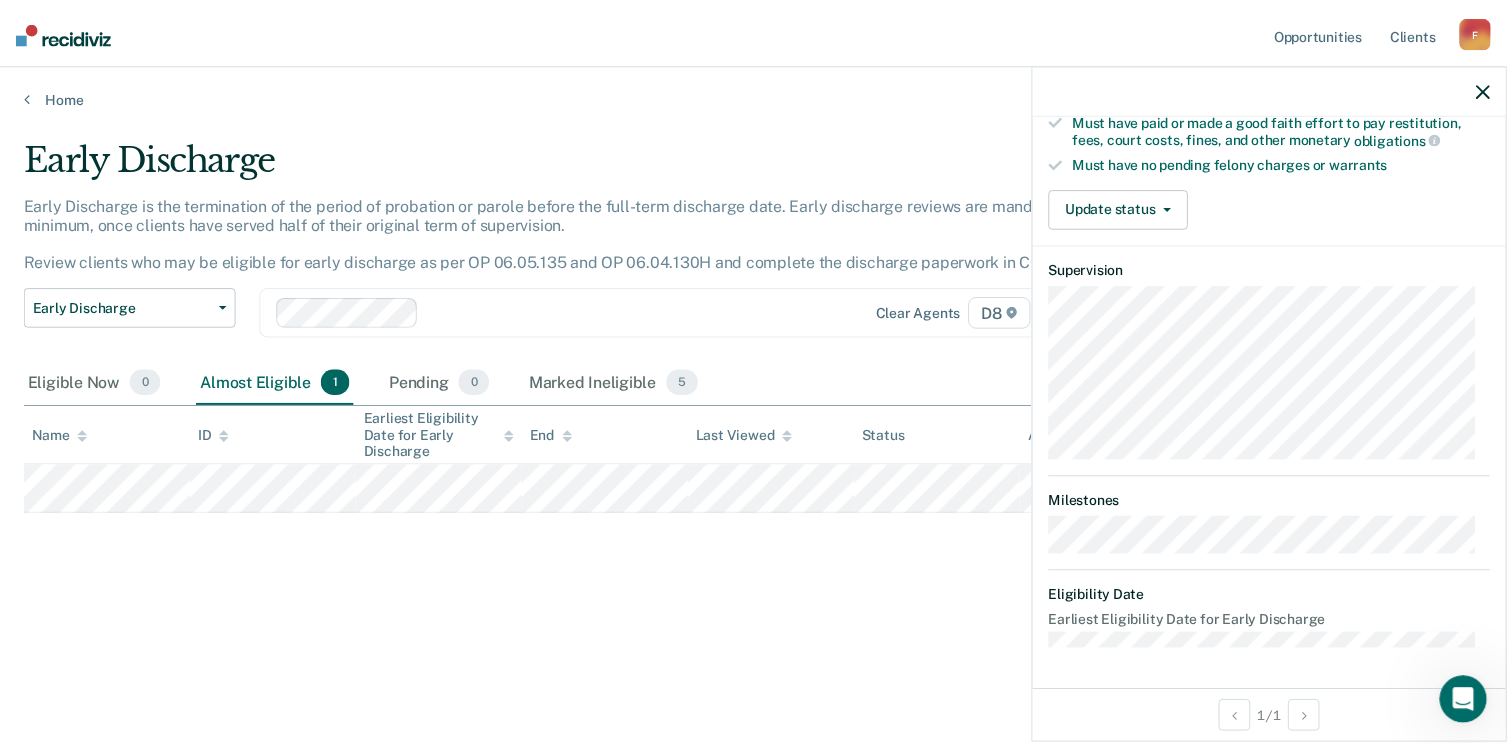 scroll, scrollTop: 489, scrollLeft: 0, axis: vertical 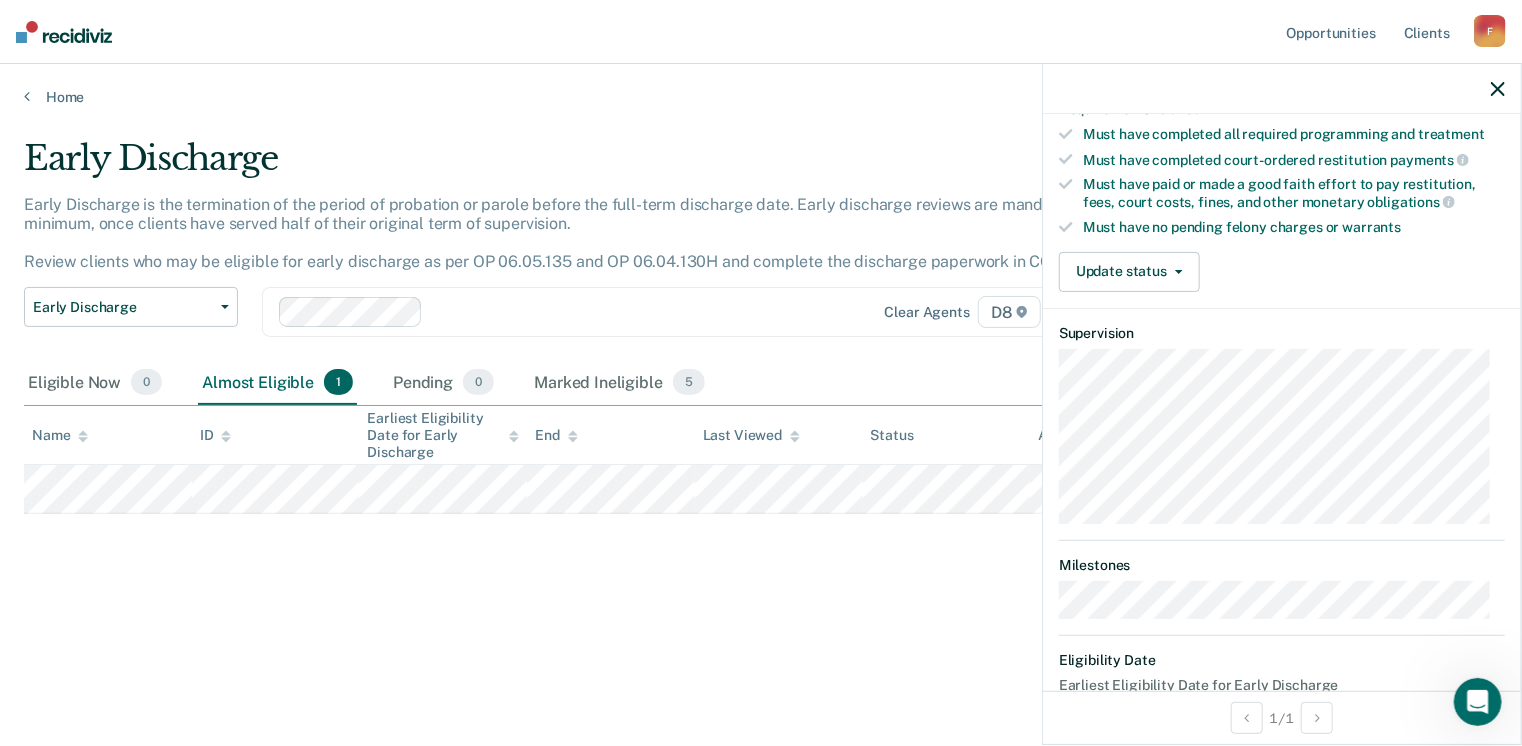click on "Early Discharge   Early Discharge is the termination of the period of probation or parole before the full-term discharge date. Early discharge reviews are mandated, at minimum, once clients have served half of their original term of supervision. Review clients who may be eligible for early discharge as per OP 06.05.135 and OP 06.04.130H and complete the discharge paperwork in COMS. Early Discharge Classification Review Early Discharge Minimum Telephone Reporting Overdue for Discharge Supervision Level Mismatch Clear   agents D8   Eligible Now 0 Almost Eligible 1 Pending 0 Marked Ineligible 5
To pick up a draggable item, press the space bar.
While dragging, use the arrow keys to move the item.
Press space again to drop the item in its new position, or press escape to cancel.
Name ID Earliest Eligibility Date for Early Discharge End Last Viewed Status Assigned to" at bounding box center (761, 367) 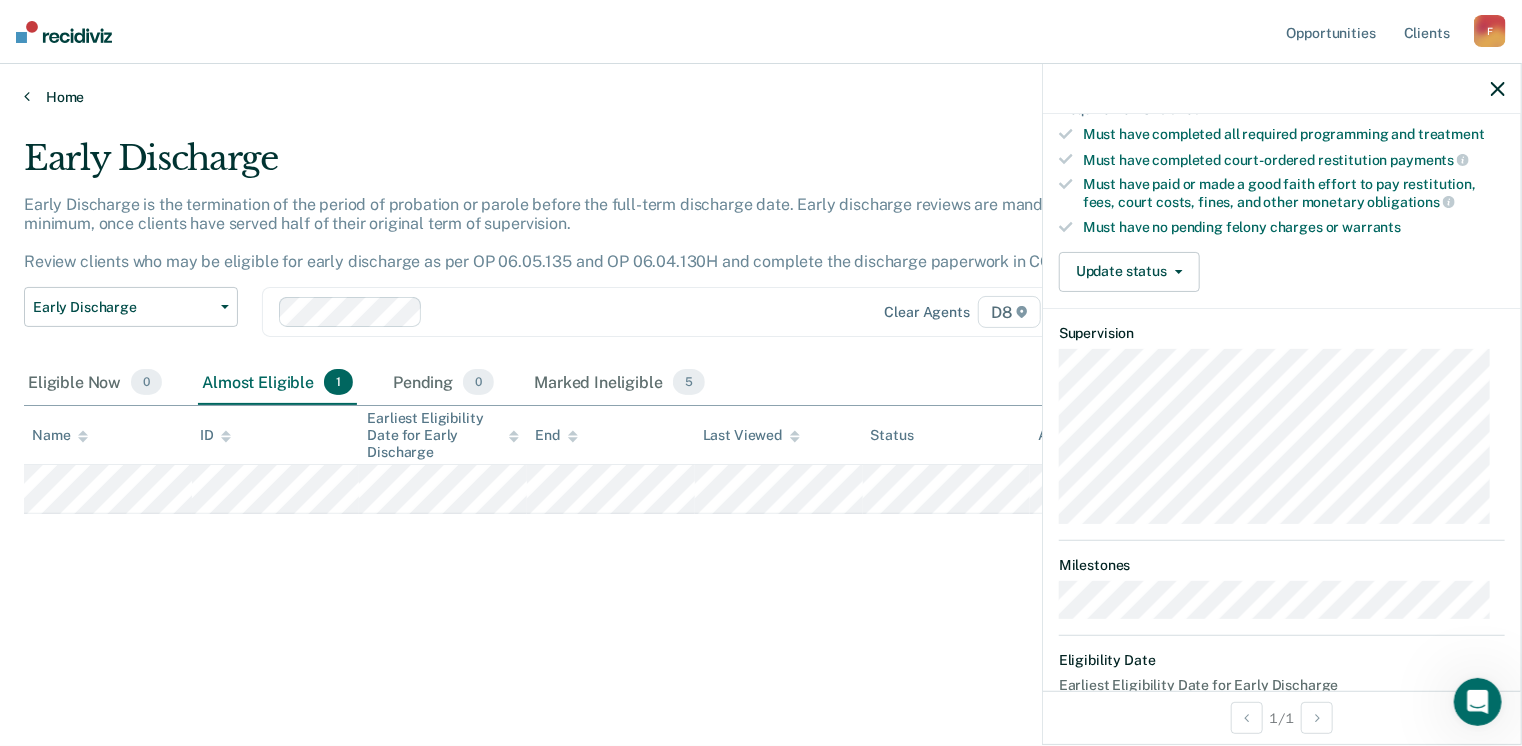 click on "Home" at bounding box center [761, 97] 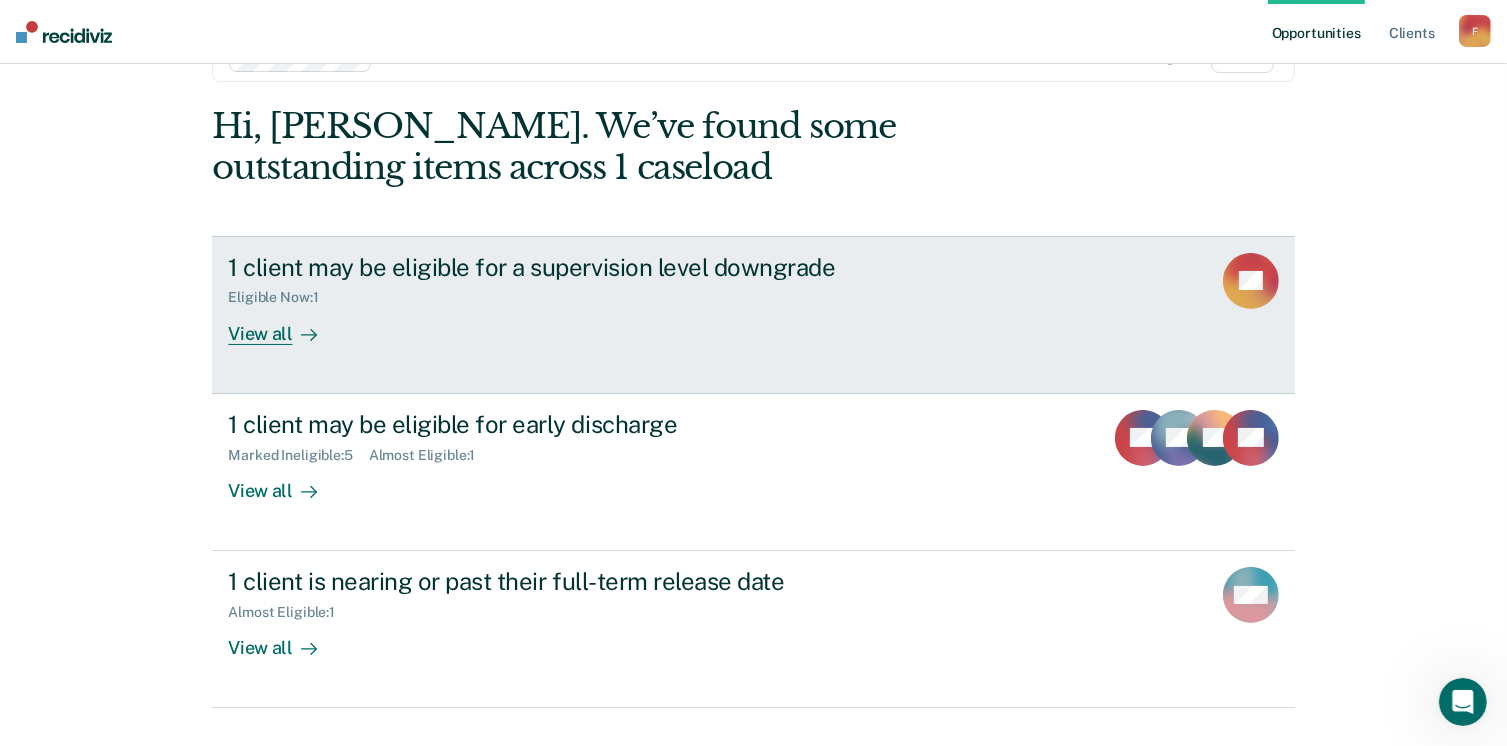 scroll, scrollTop: 104, scrollLeft: 0, axis: vertical 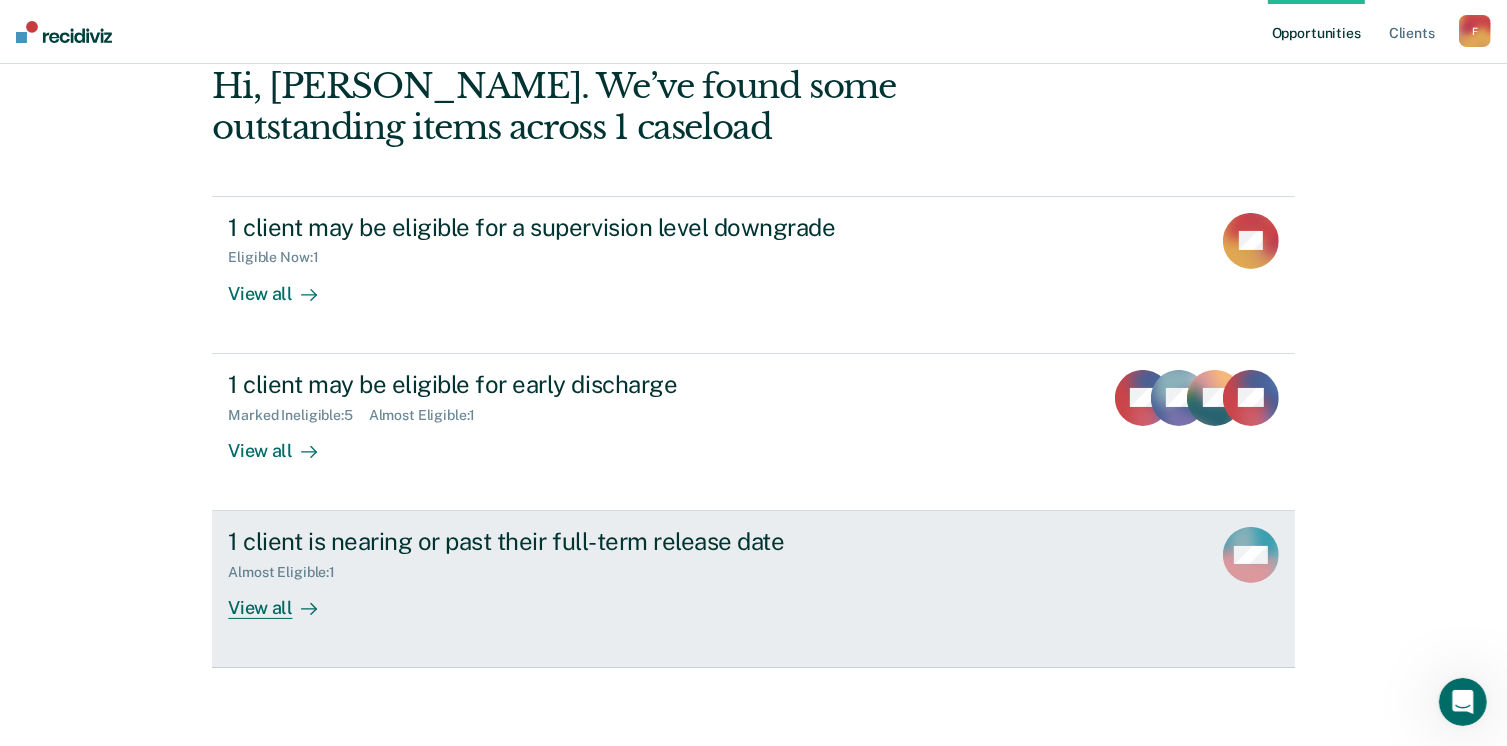 click on "View all" at bounding box center [284, 600] 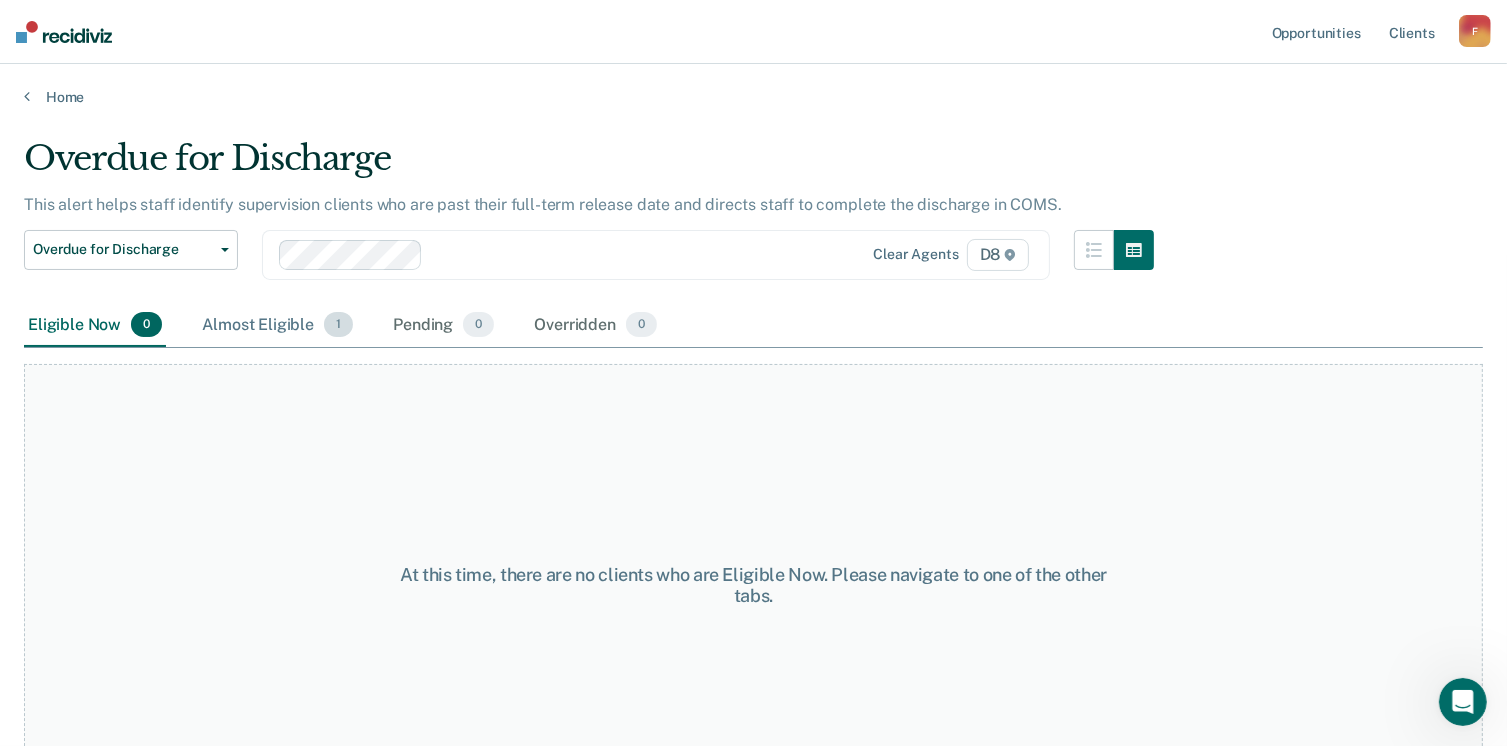 click on "Almost Eligible 1" at bounding box center [277, 326] 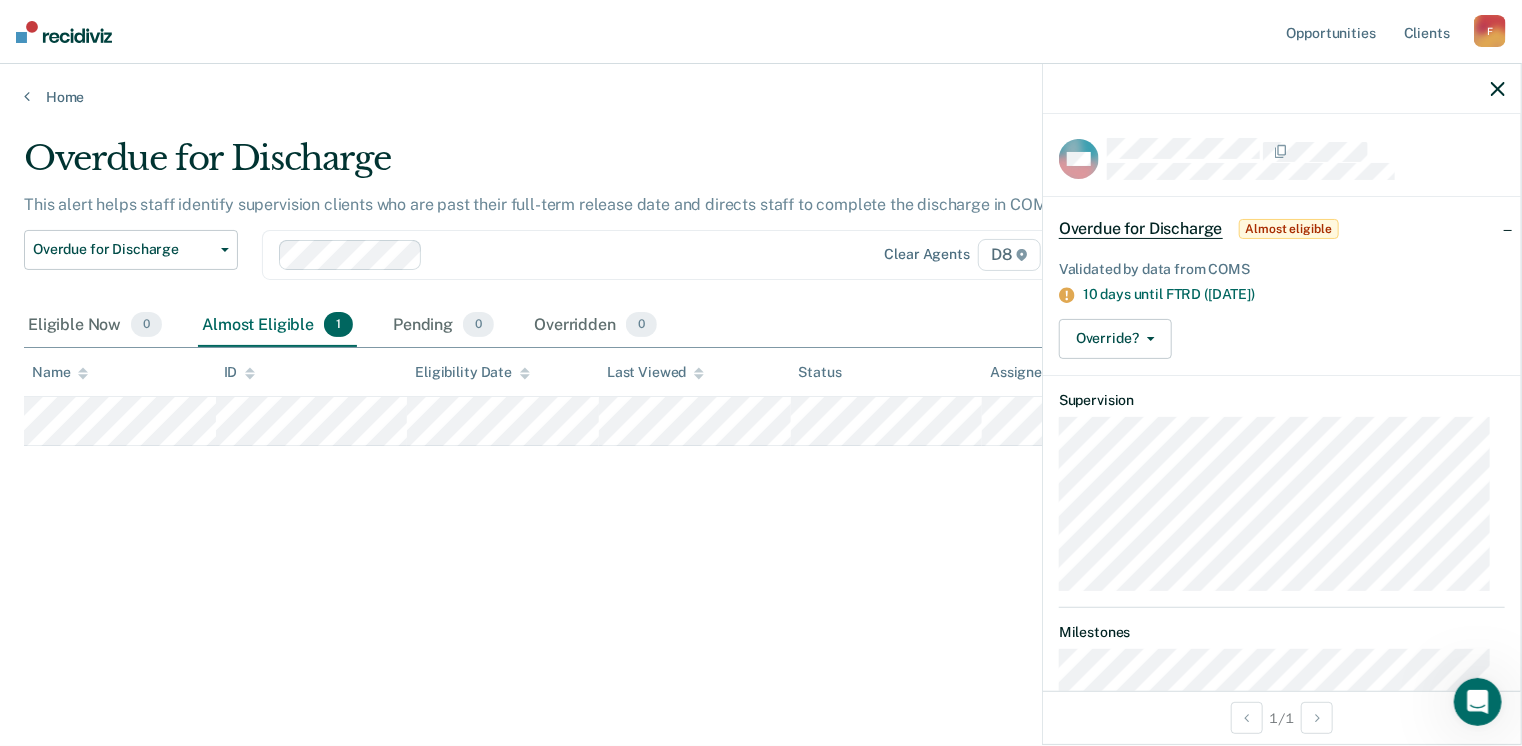 click on "Overdue for Discharge   This alert helps staff identify supervision clients who are past their full-term release date and directs staff to complete the discharge in COMS. Overdue for Discharge Classification Review Early Discharge Minimum Telephone Reporting Overdue for Discharge Supervision Level Mismatch Clear   agents D8   Eligible Now 0 Almost Eligible 1 Pending 0 Overridden 0
To pick up a draggable item, press the space bar.
While dragging, use the arrow keys to move the item.
Press space again to drop the item in its new position, or press escape to cancel.
Name ID Eligibility Date Last Viewed Status Assigned to" at bounding box center (761, 367) 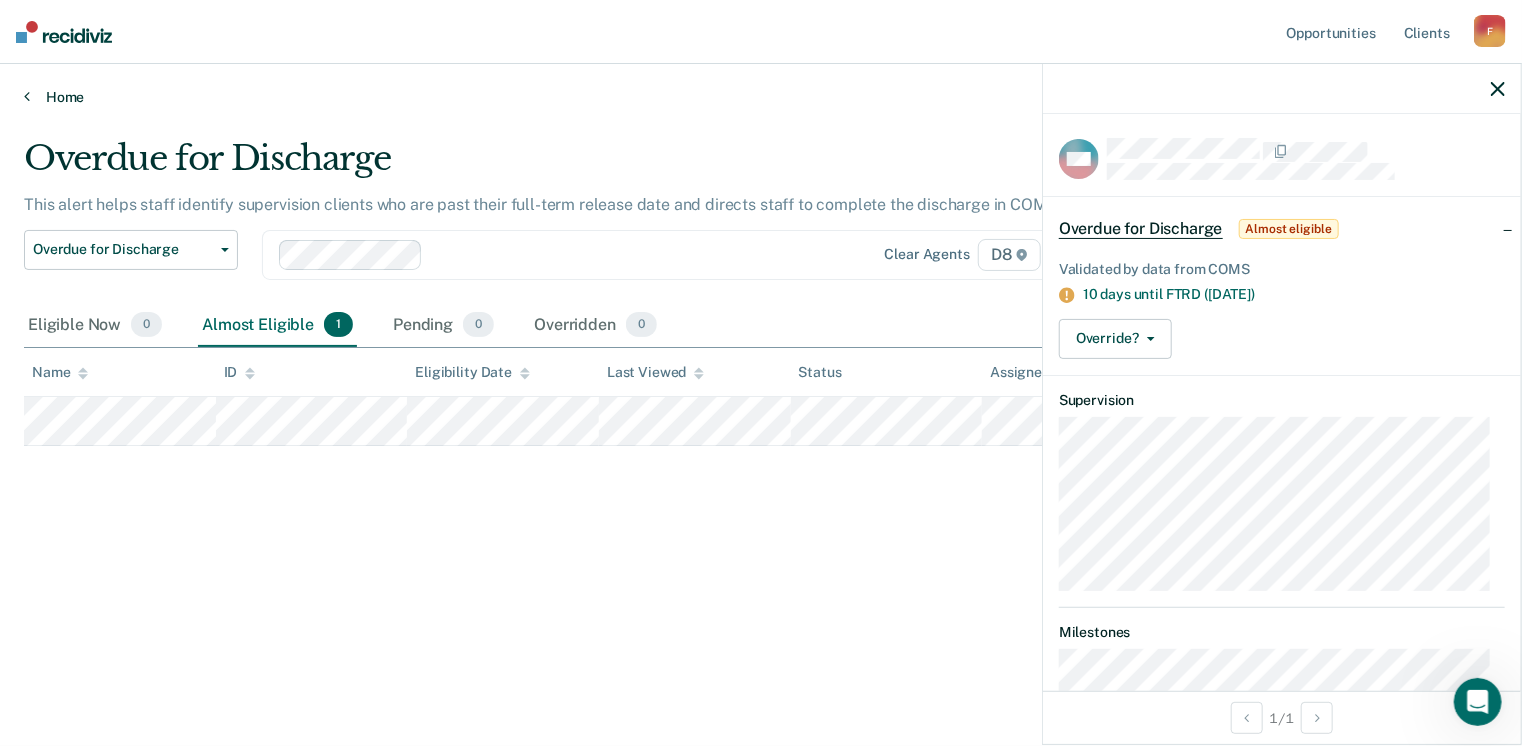 click on "Home" at bounding box center [761, 97] 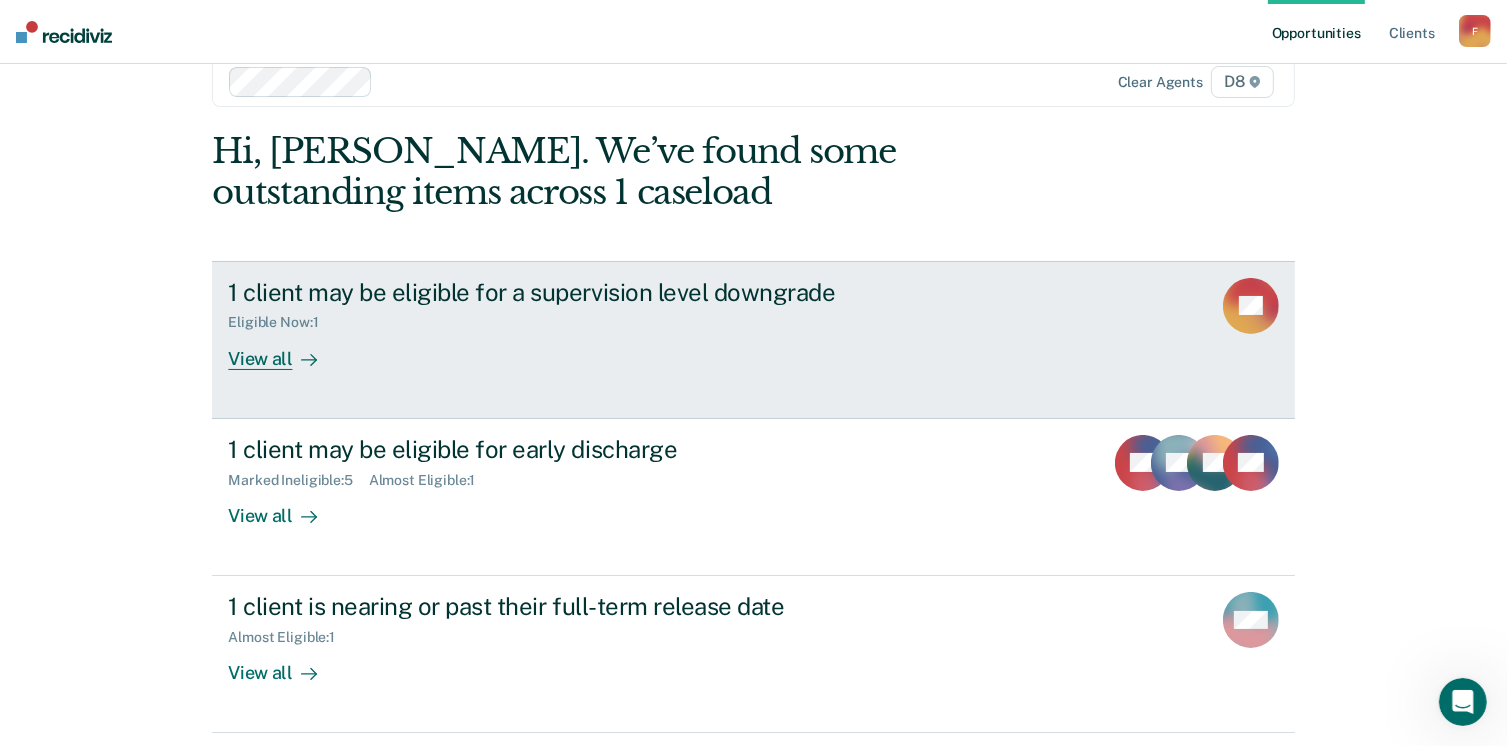 scroll, scrollTop: 0, scrollLeft: 0, axis: both 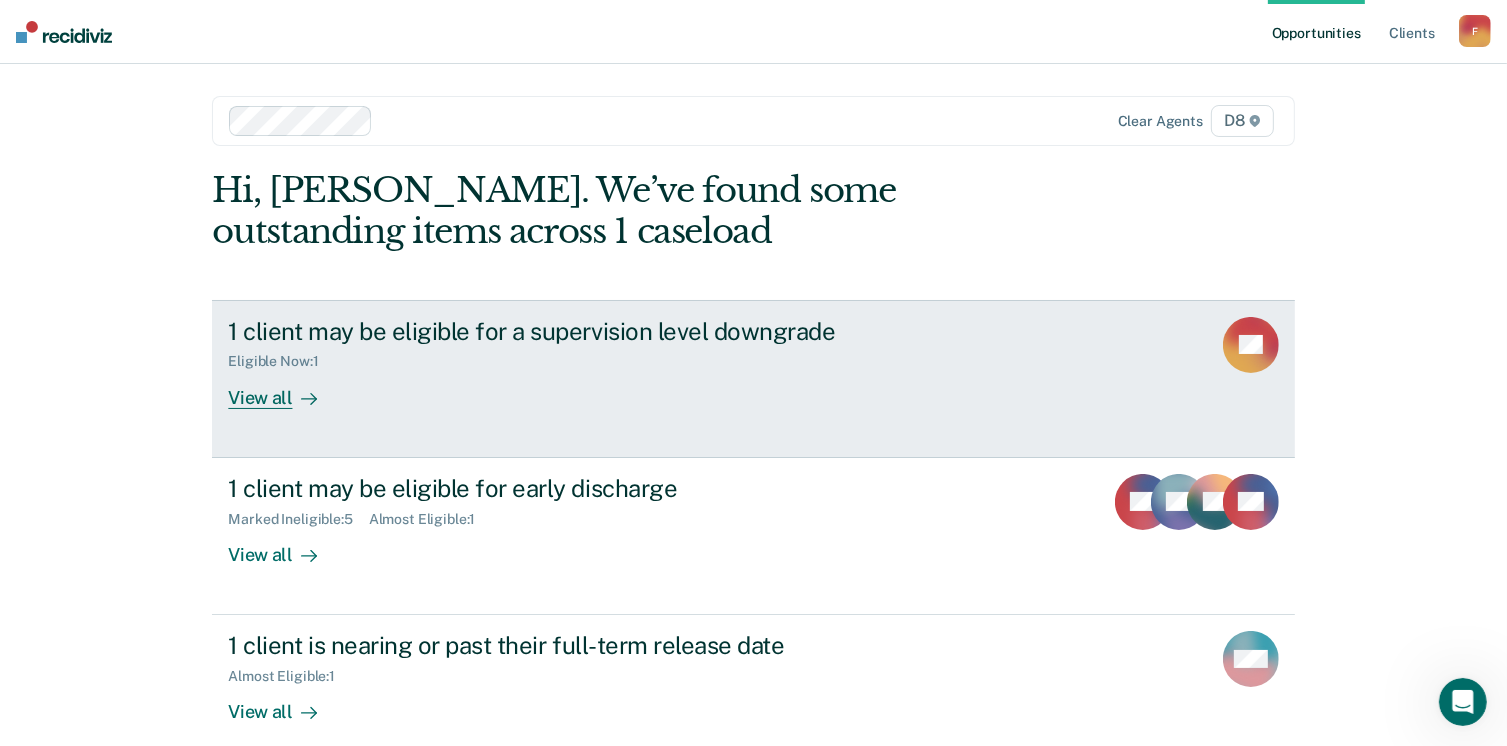 click on "View all" at bounding box center [284, 389] 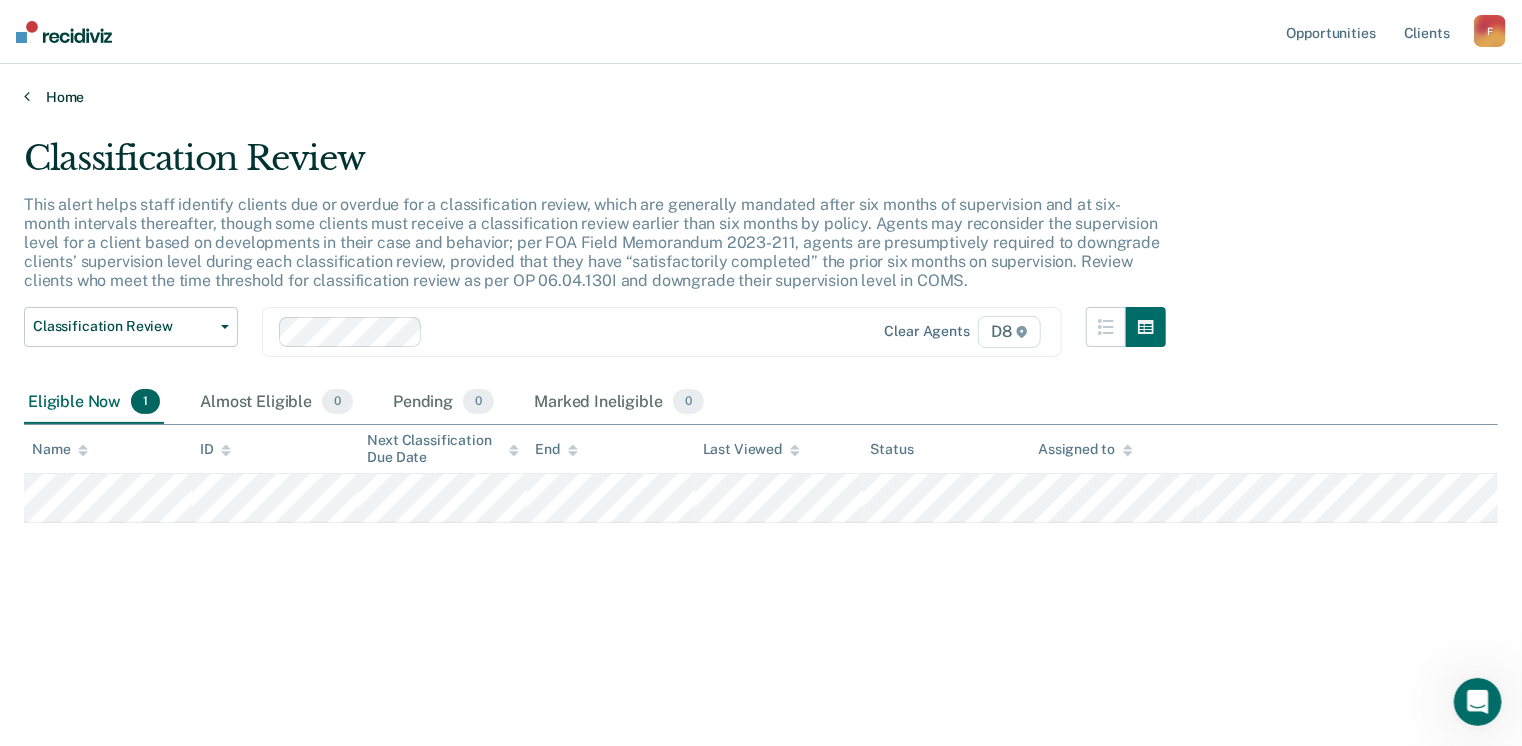 click at bounding box center (27, 96) 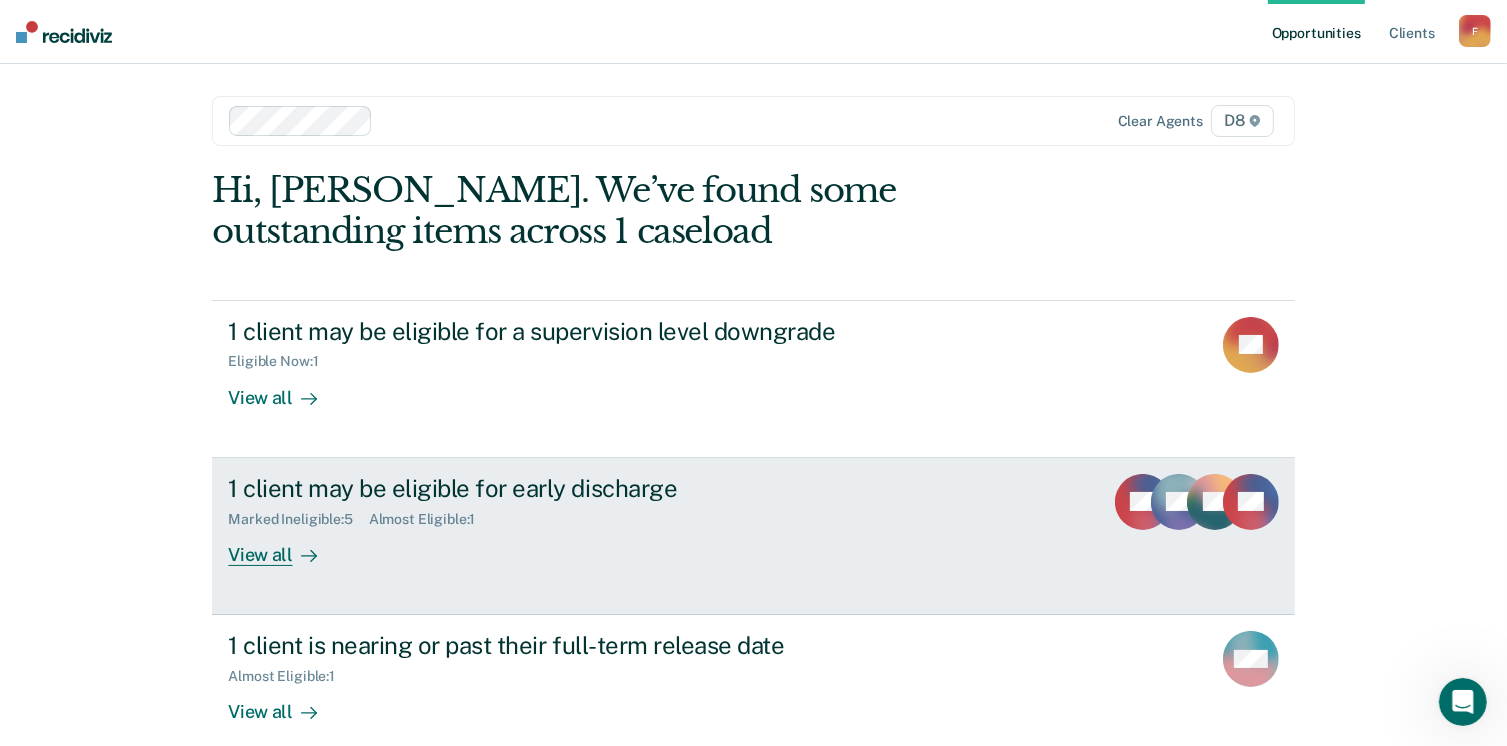 click on "View all" at bounding box center [284, 546] 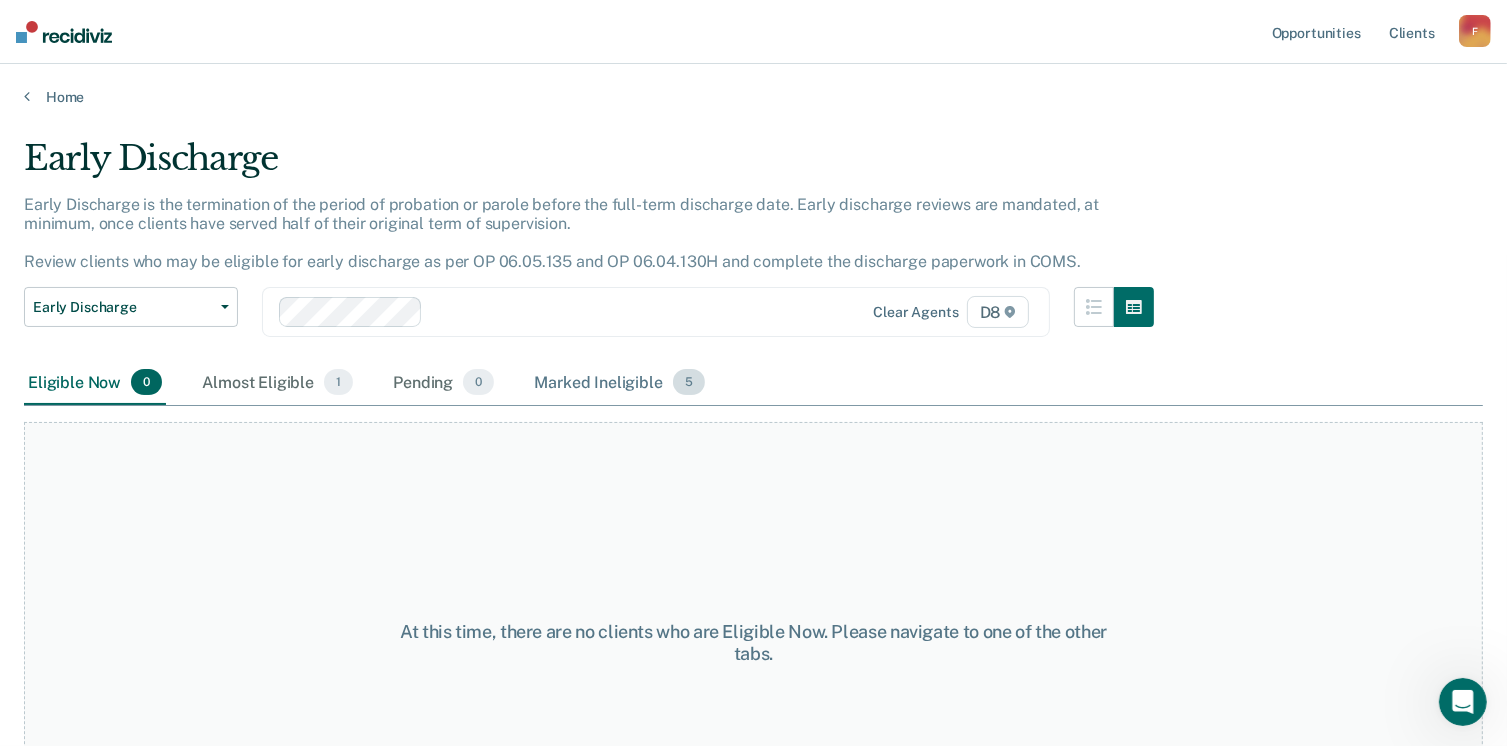 click on "Marked Ineligible 5" at bounding box center [619, 383] 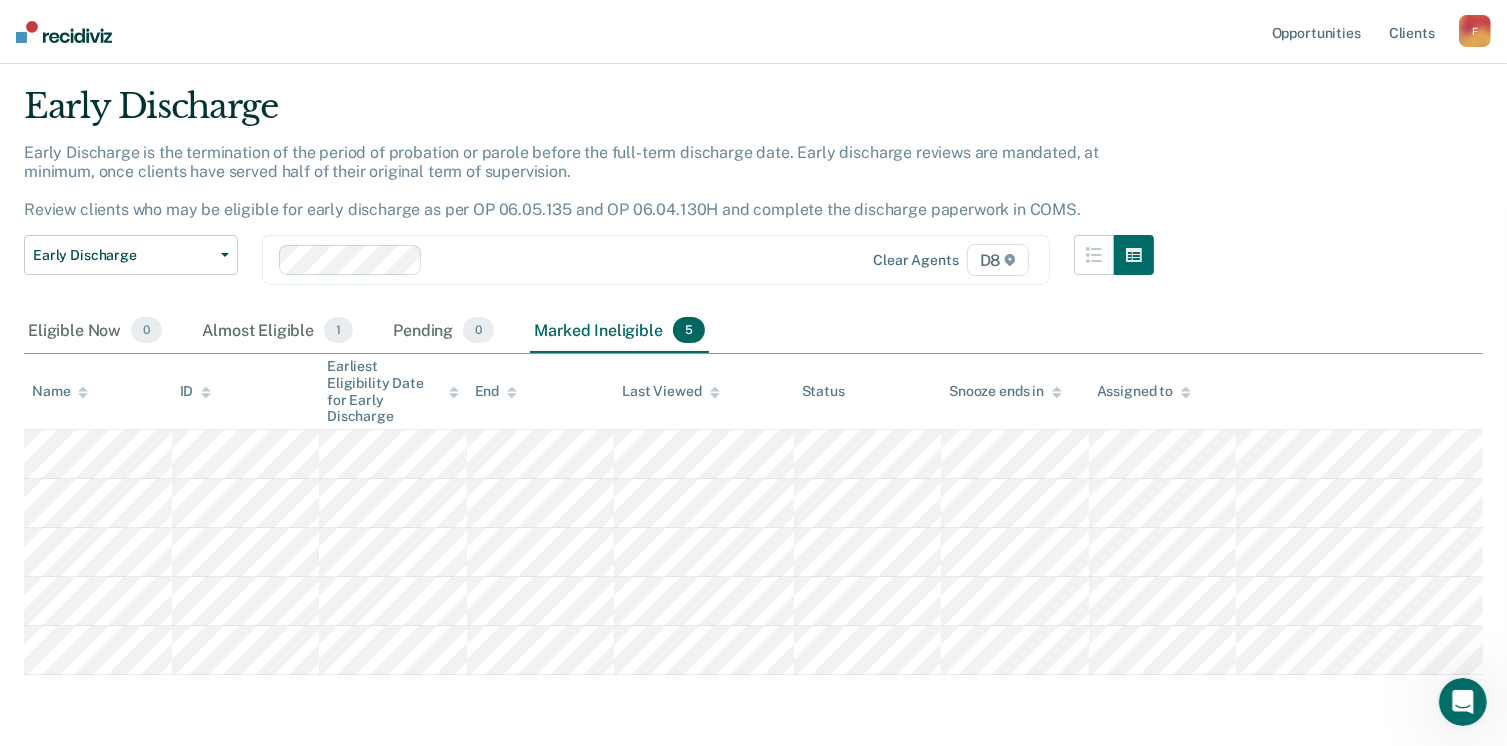 scroll, scrollTop: 100, scrollLeft: 0, axis: vertical 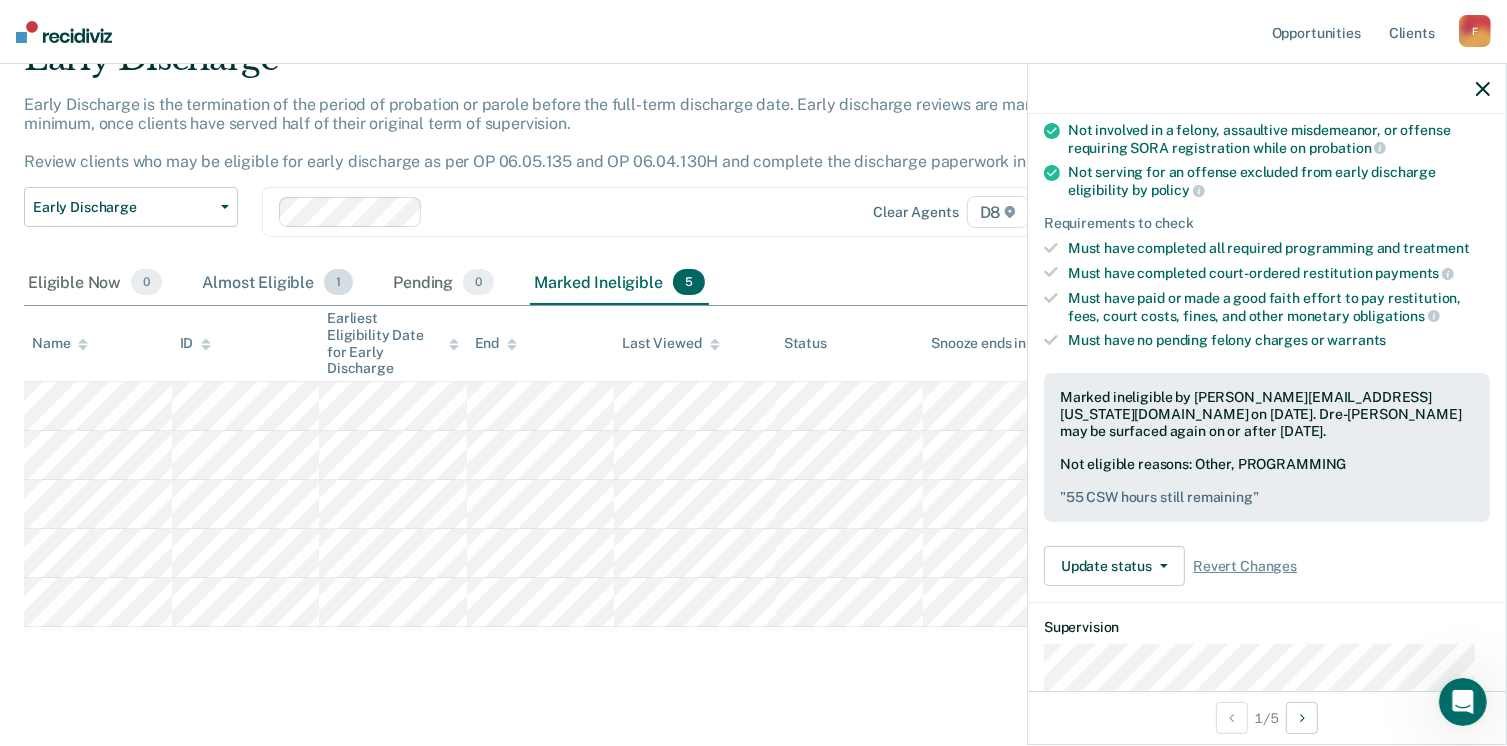 click on "Almost Eligible 1" at bounding box center (277, 283) 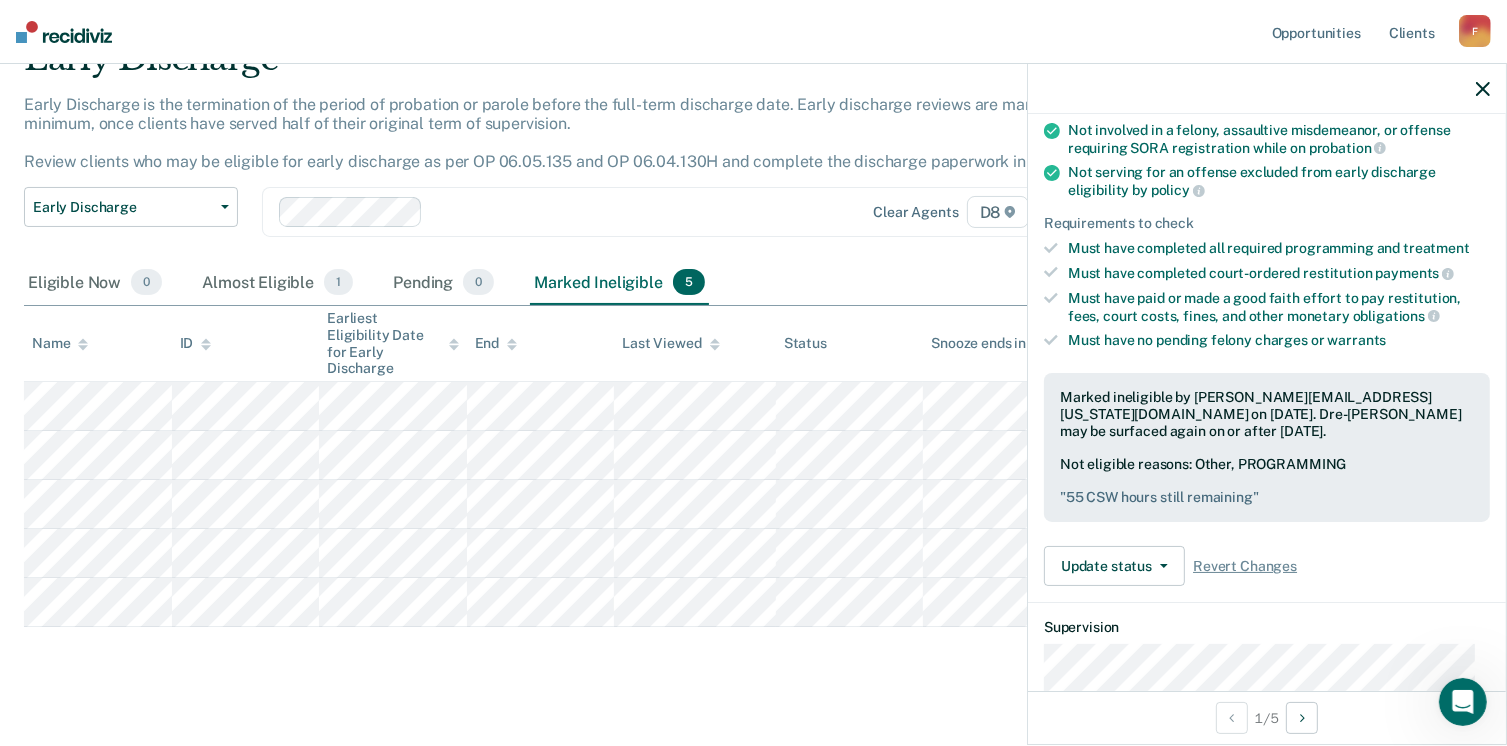 scroll, scrollTop: 0, scrollLeft: 0, axis: both 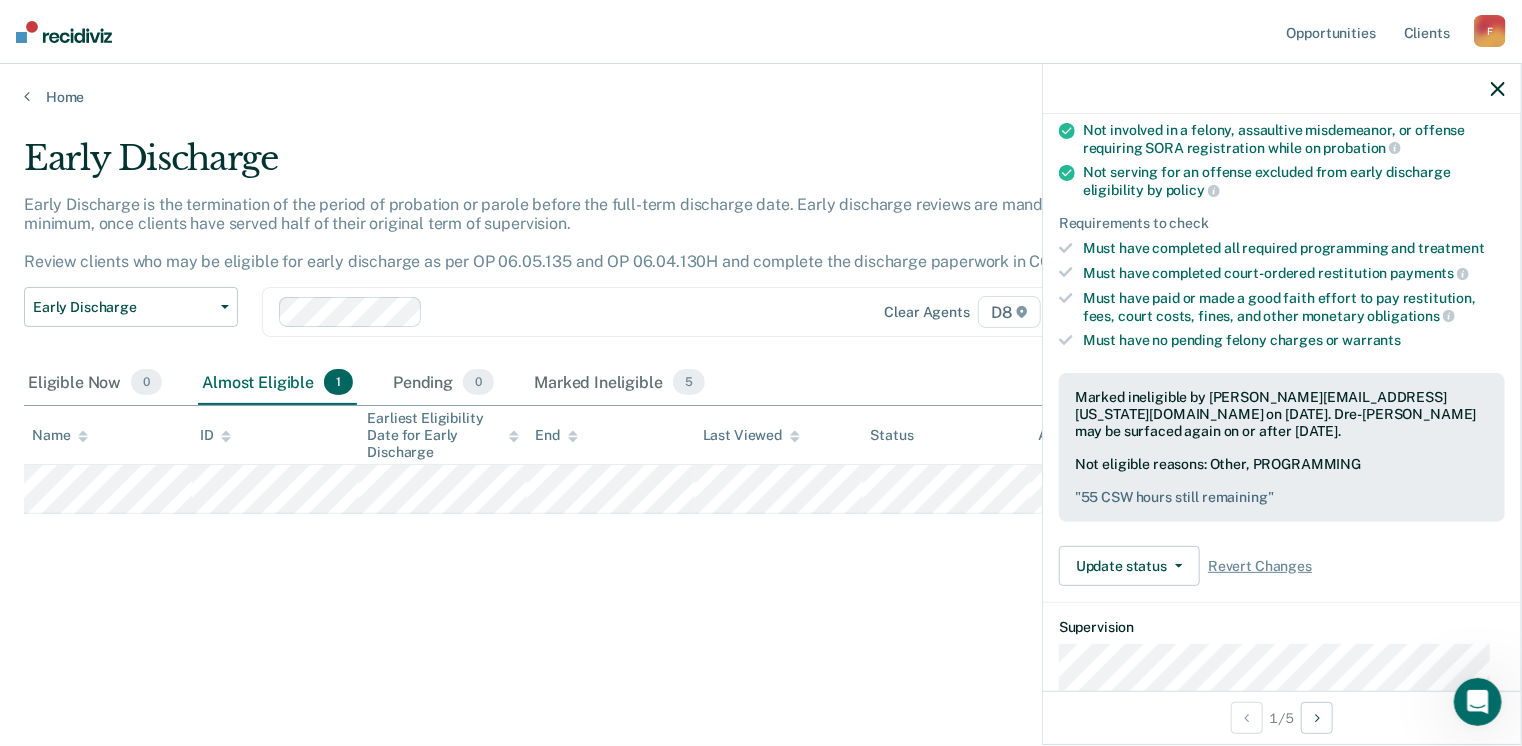 click on "Early Discharge   Early Discharge is the termination of the period of probation or parole before the full-term discharge date. Early discharge reviews are mandated, at minimum, once clients have served half of their original term of supervision. Review clients who may be eligible for early discharge as per OP 06.05.135 and OP 06.04.130H and complete the discharge paperwork in COMS. Early Discharge Classification Review Early Discharge Minimum Telephone Reporting Overdue for Discharge Supervision Level Mismatch Clear   agents D8   Eligible Now 0 Almost Eligible 1 Pending 0 Marked Ineligible 5
To pick up a draggable item, press the space bar.
While dragging, use the arrow keys to move the item.
Press space again to drop the item in its new position, or press escape to cancel.
Name ID Earliest Eligibility Date for Early Discharge End Last Viewed Status Assigned to" at bounding box center [761, 367] 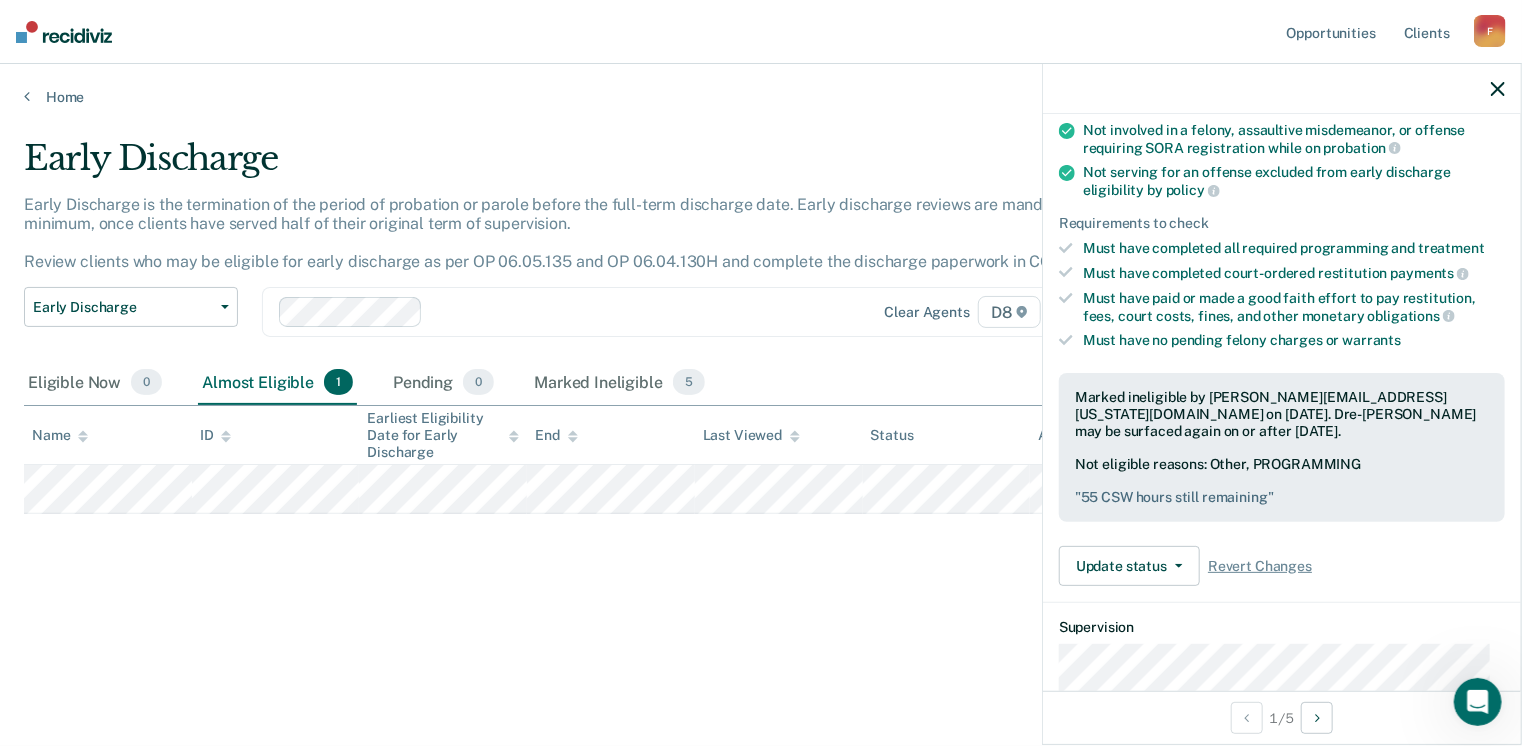 click on "Home" at bounding box center (761, 85) 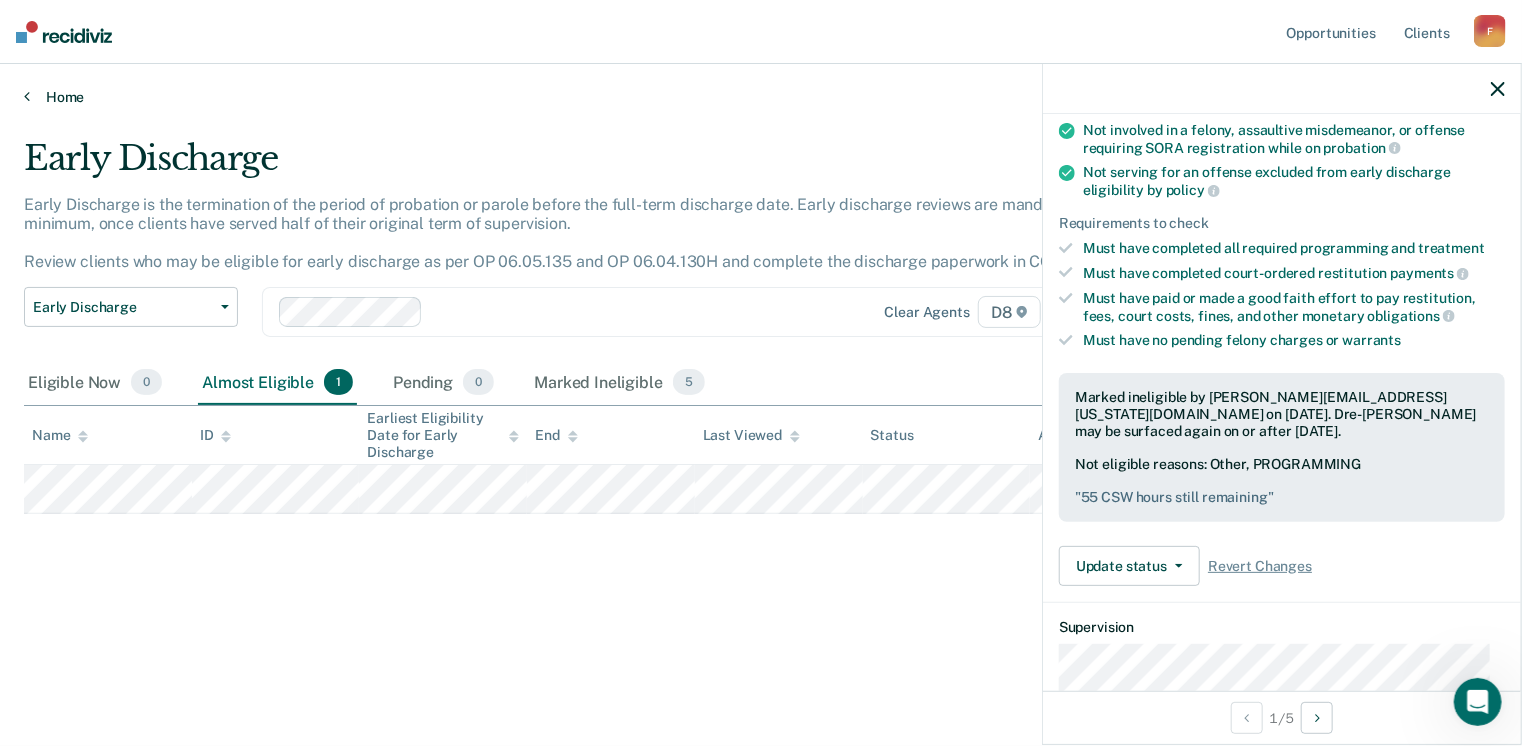 click on "Home" at bounding box center [761, 97] 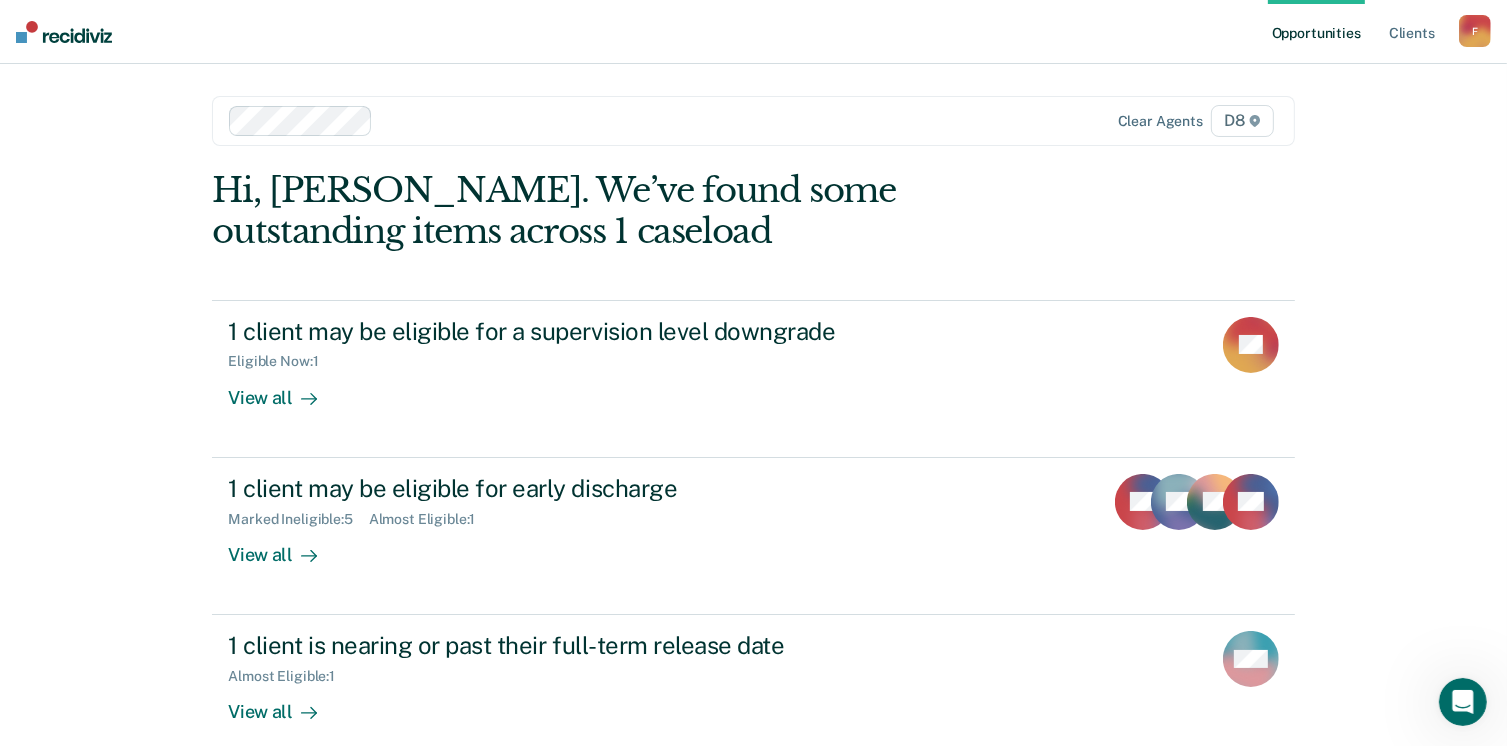 click on "Opportunities Client s [EMAIL_ADDRESS][US_STATE][DOMAIN_NAME] F Profile How it works Log Out Clear   agents D8   Hi, [PERSON_NAME]. We’ve found some outstanding items across 1 caseload 1 client may be eligible for a supervision level downgrade Eligible Now :  1 View all   JM 1 client may be eligible for early discharge Marked Ineligible :  5 Almost Eligible :  1 View all   [PERSON_NAME] EP DB 1 client is nearing or past their full-term release date Almost Eligible :  1 View all   MM" at bounding box center [753, 426] 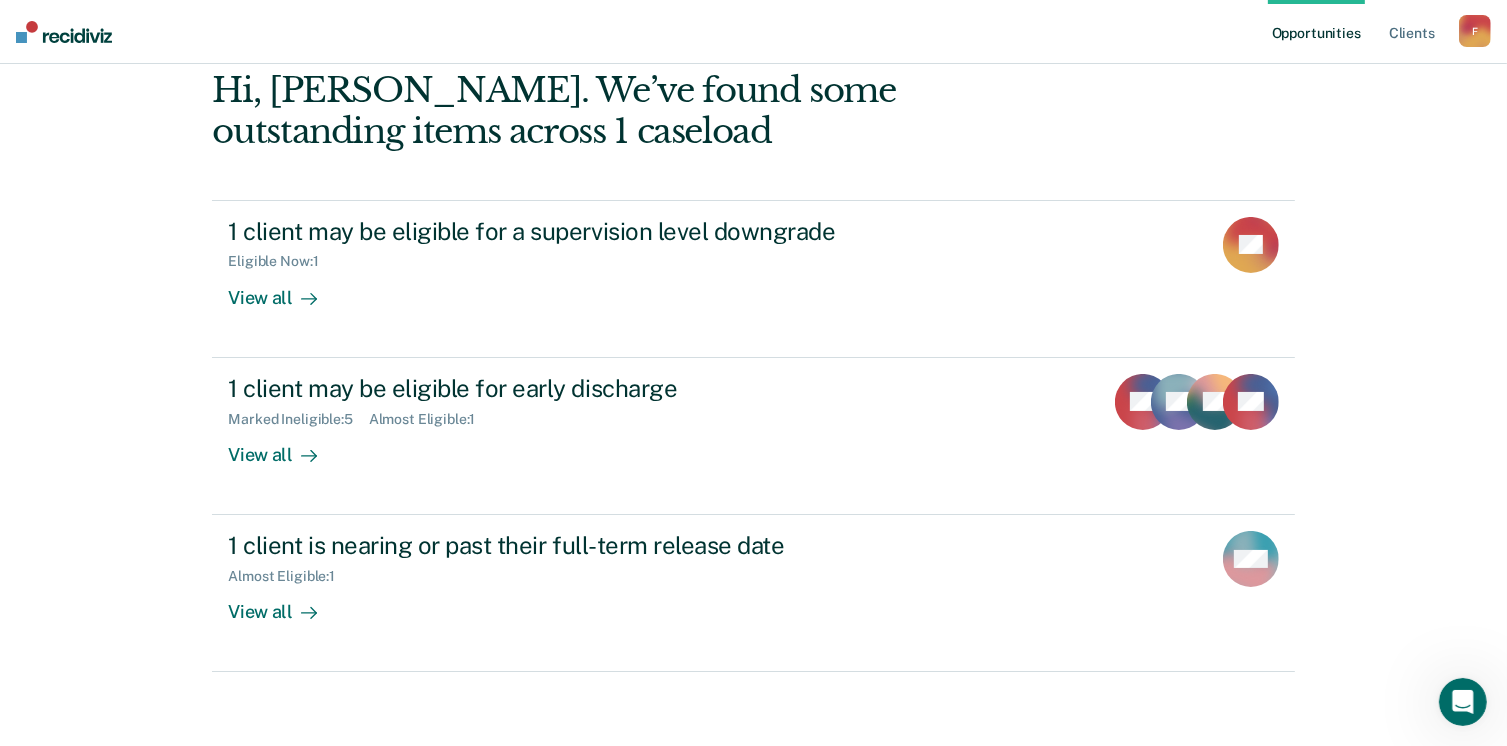 scroll, scrollTop: 104, scrollLeft: 0, axis: vertical 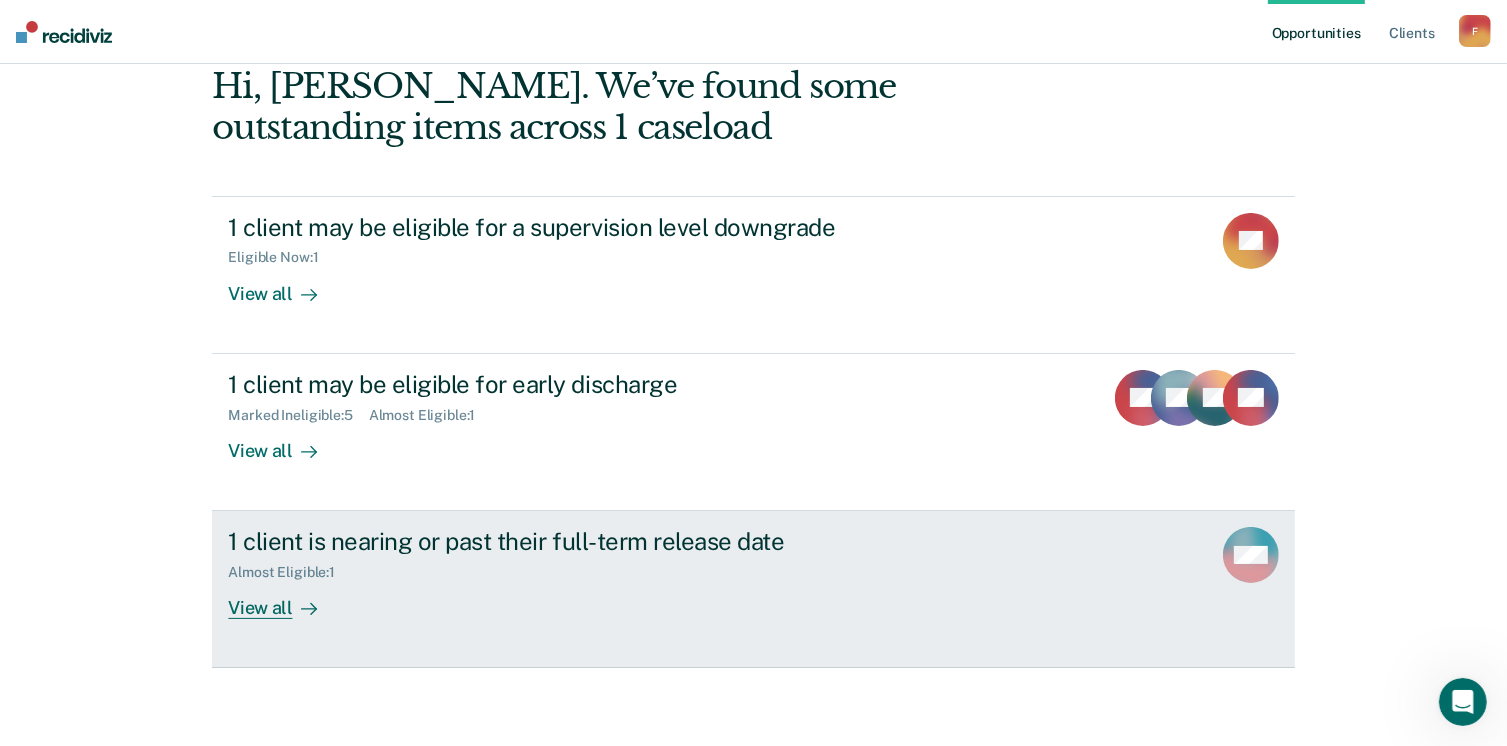 click on "View all" at bounding box center (284, 600) 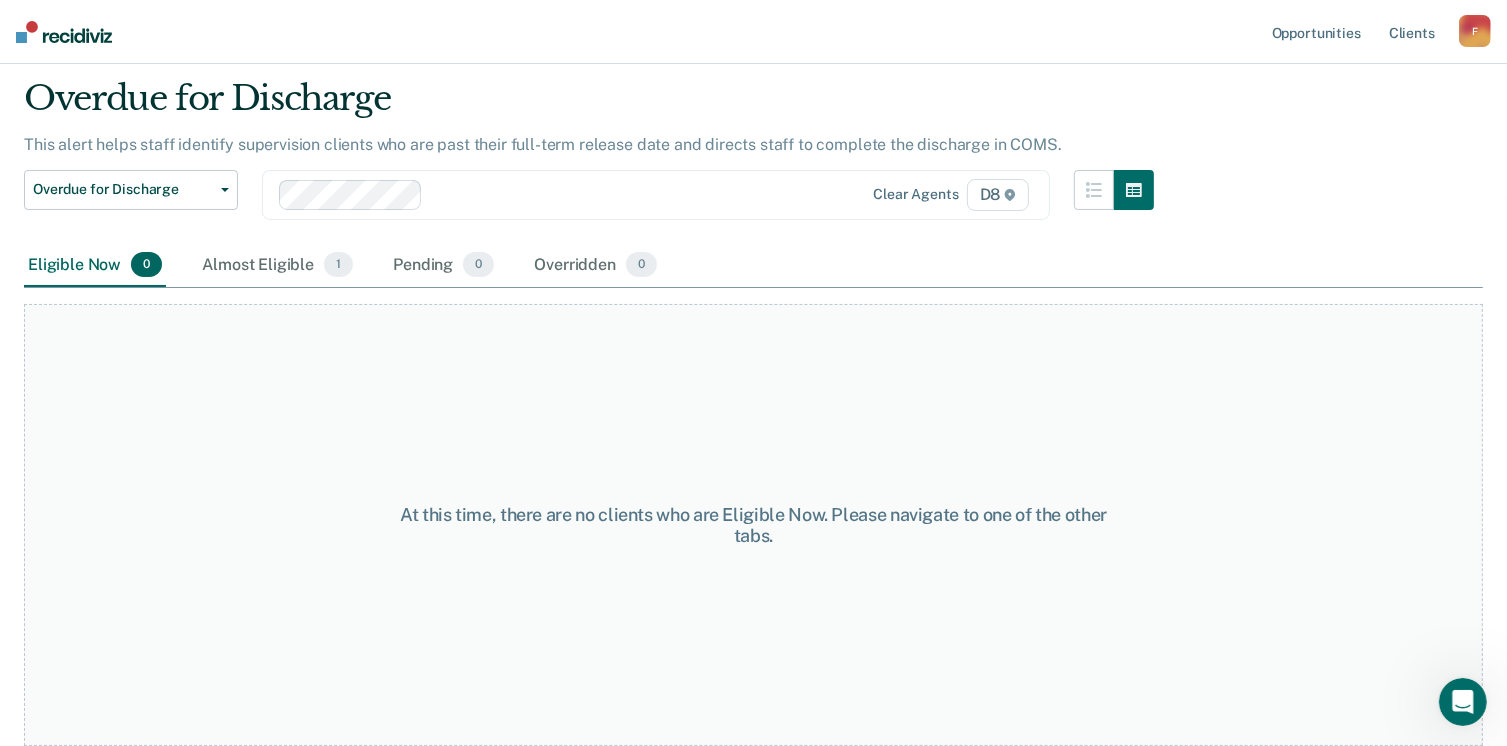 scroll, scrollTop: 0, scrollLeft: 0, axis: both 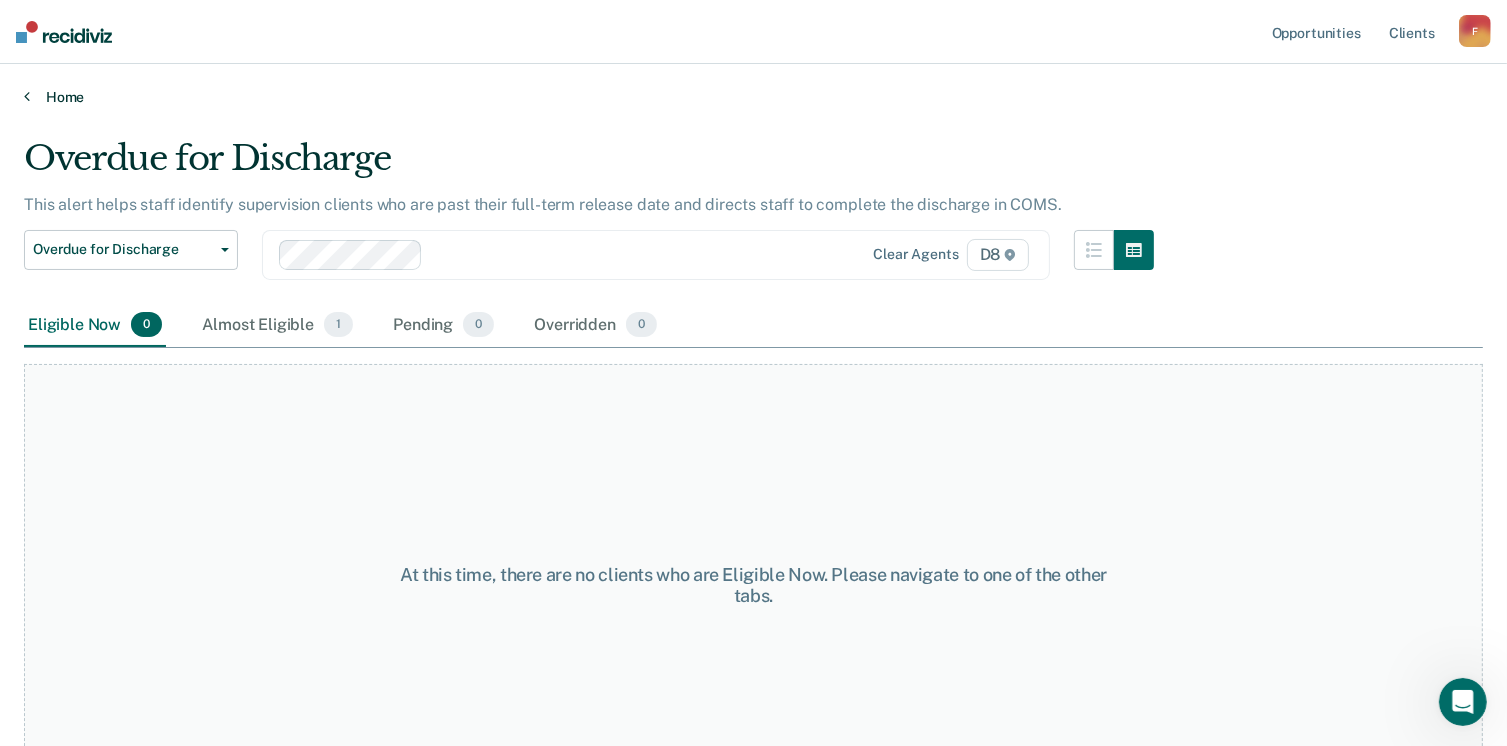 click at bounding box center (27, 96) 